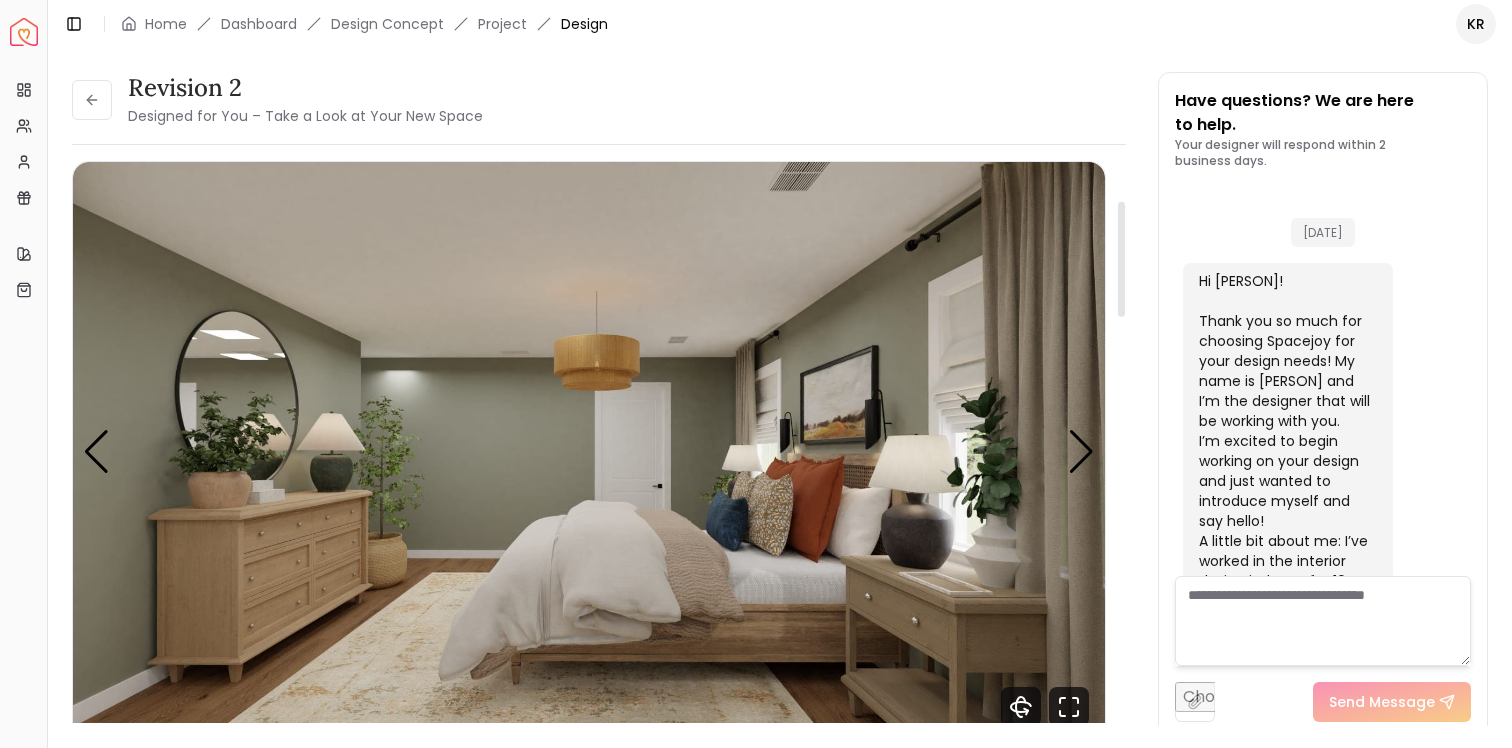 scroll, scrollTop: 0, scrollLeft: 0, axis: both 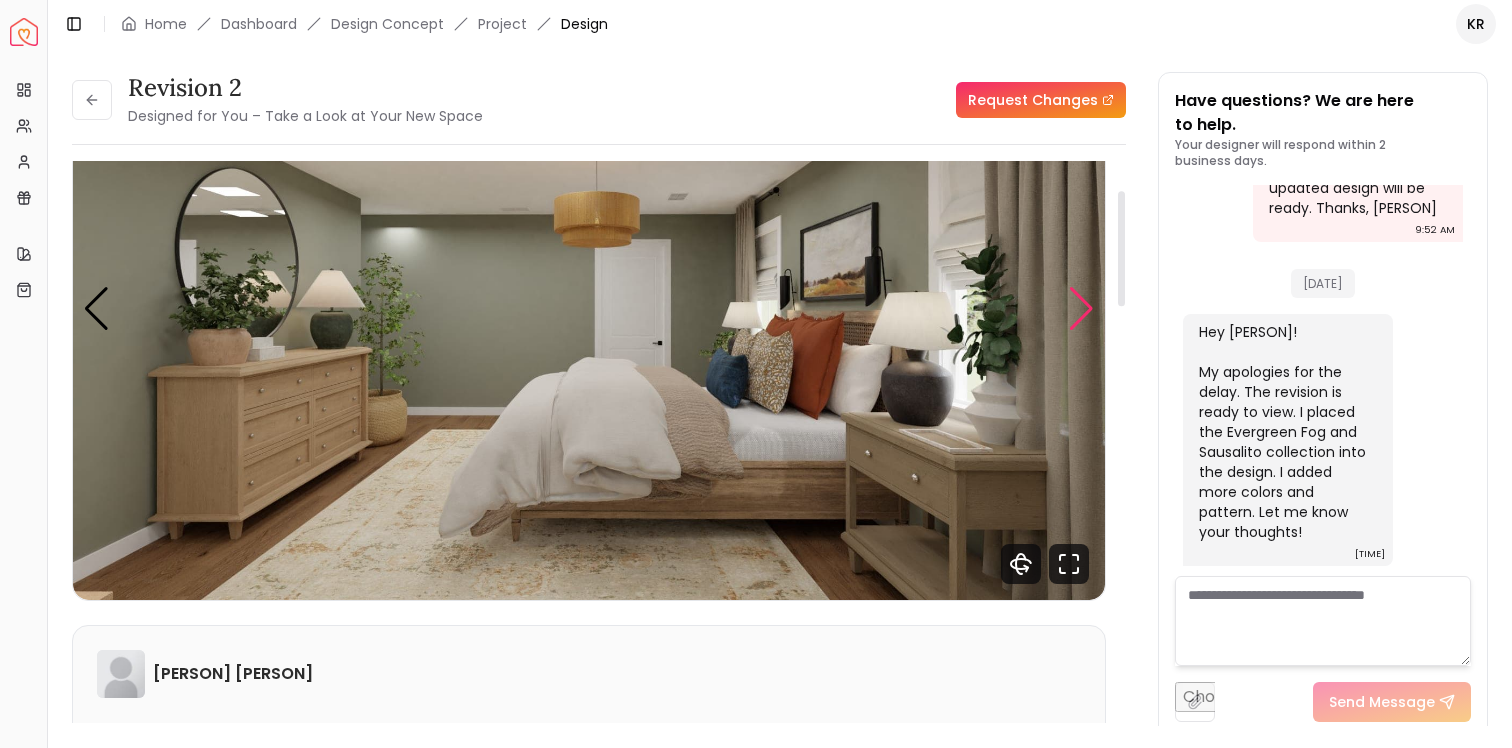 click at bounding box center [1081, 309] 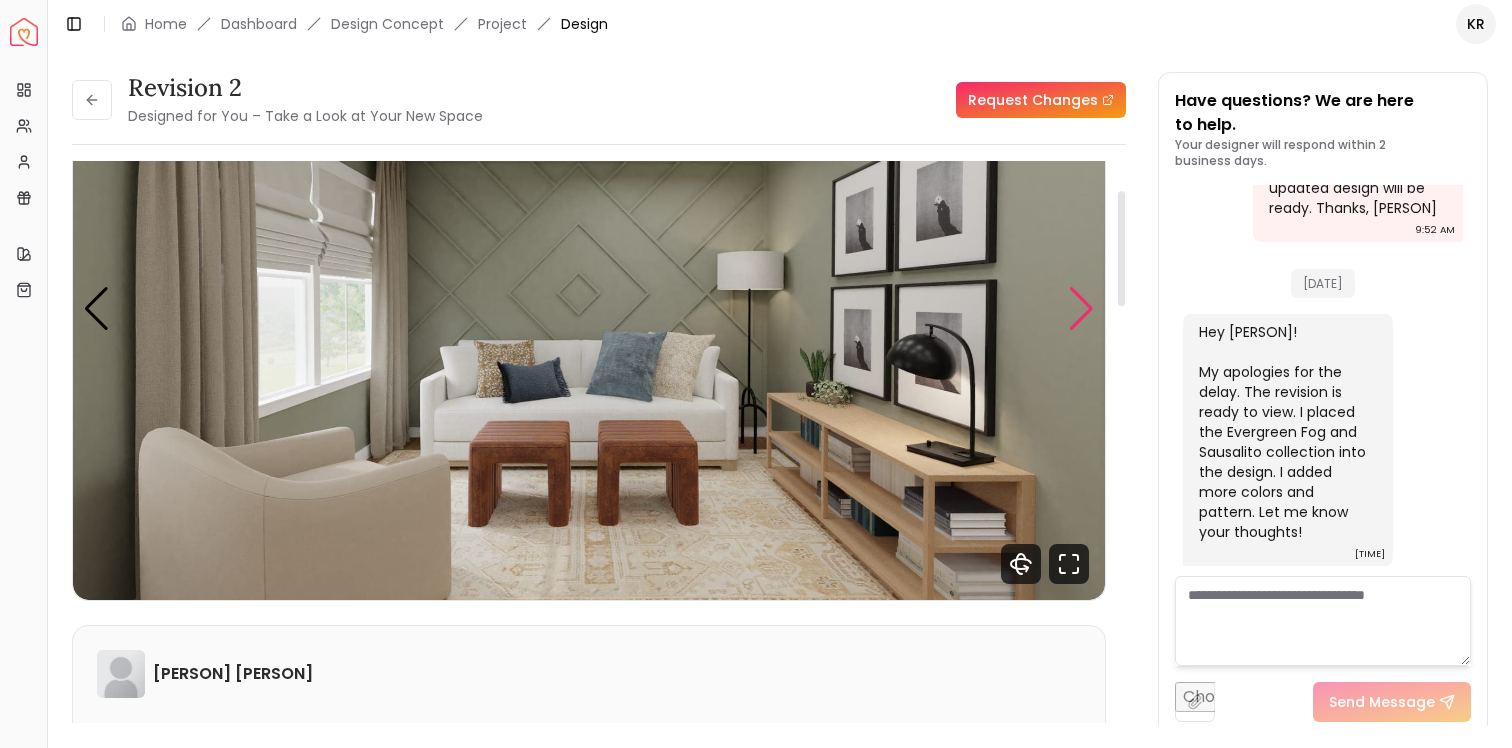 click at bounding box center [1081, 309] 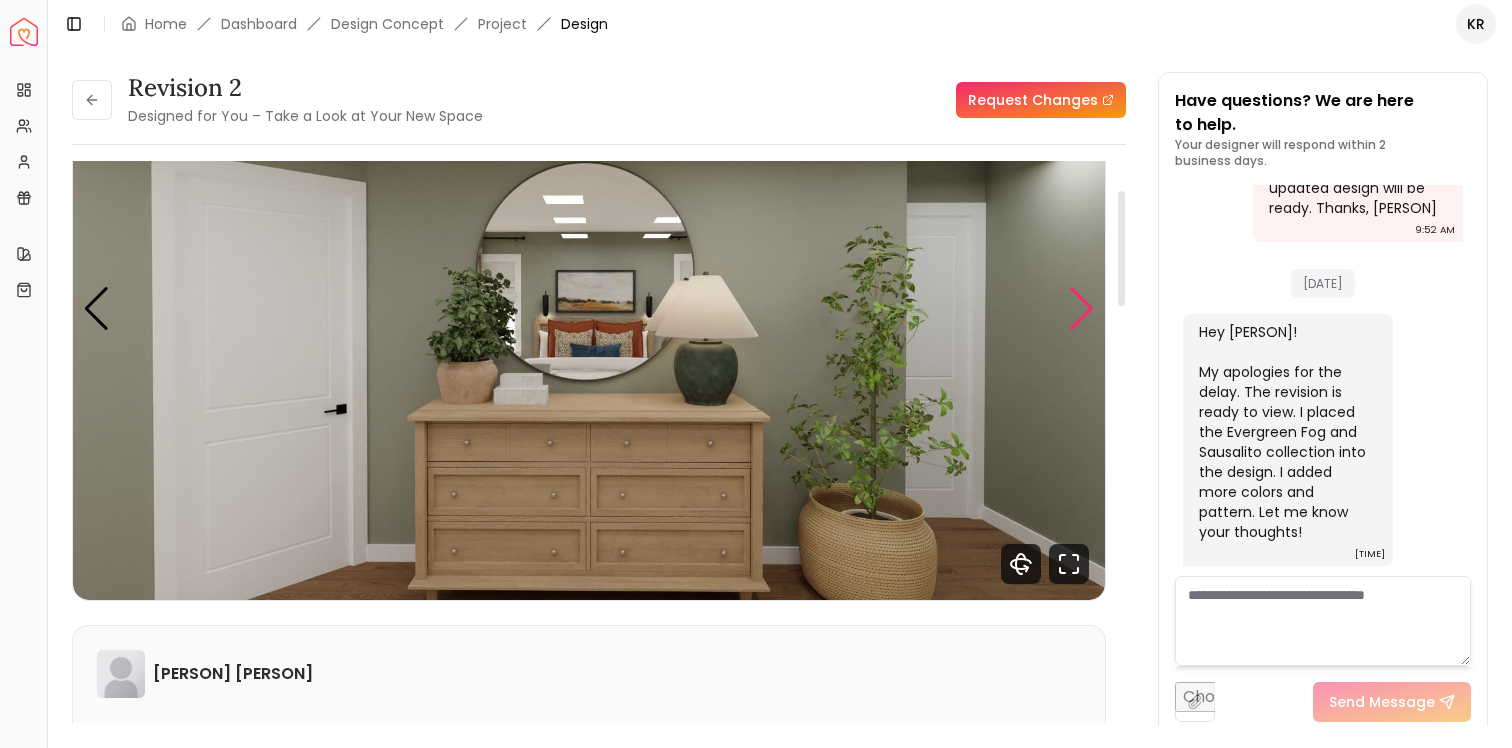 click at bounding box center (1081, 309) 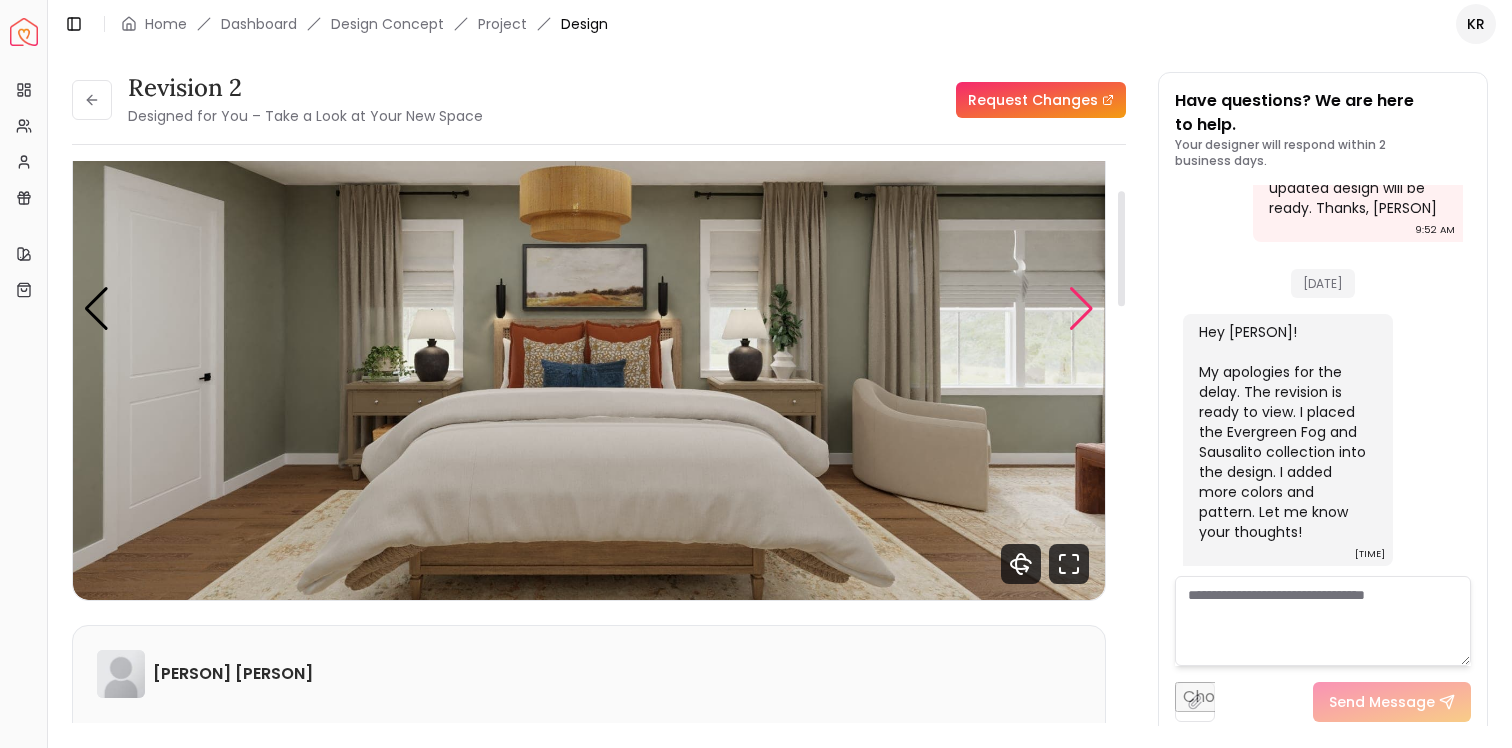 click at bounding box center [1081, 309] 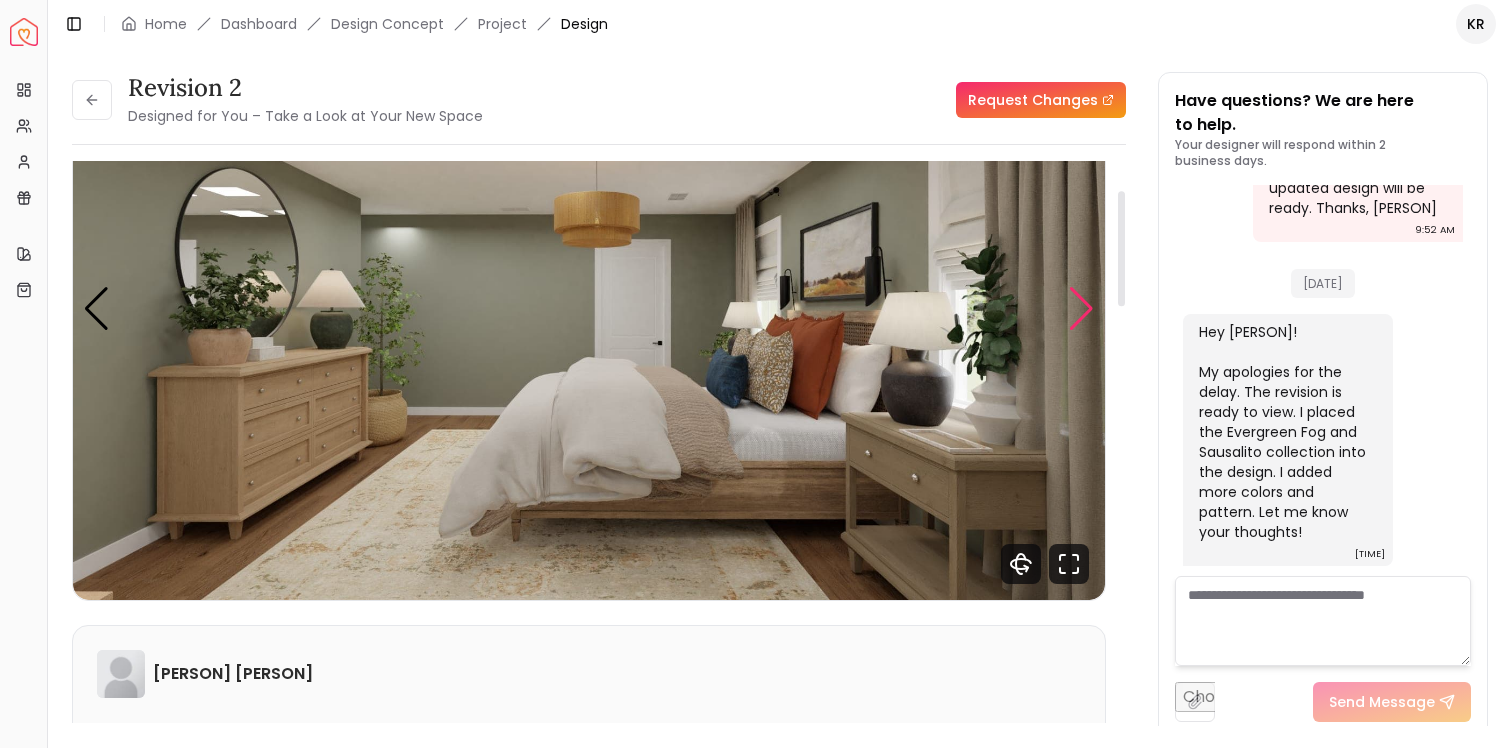 click at bounding box center [1081, 309] 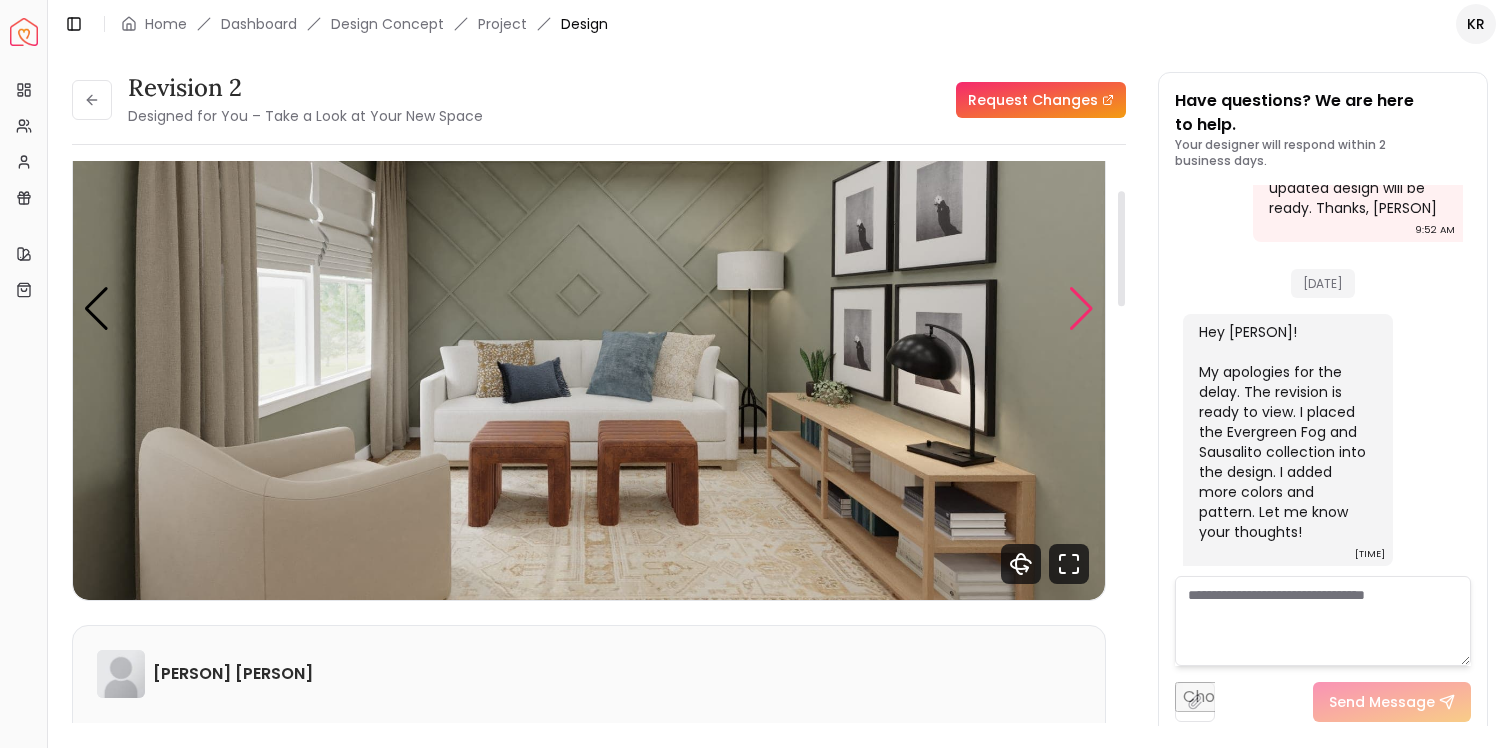 click at bounding box center (1081, 309) 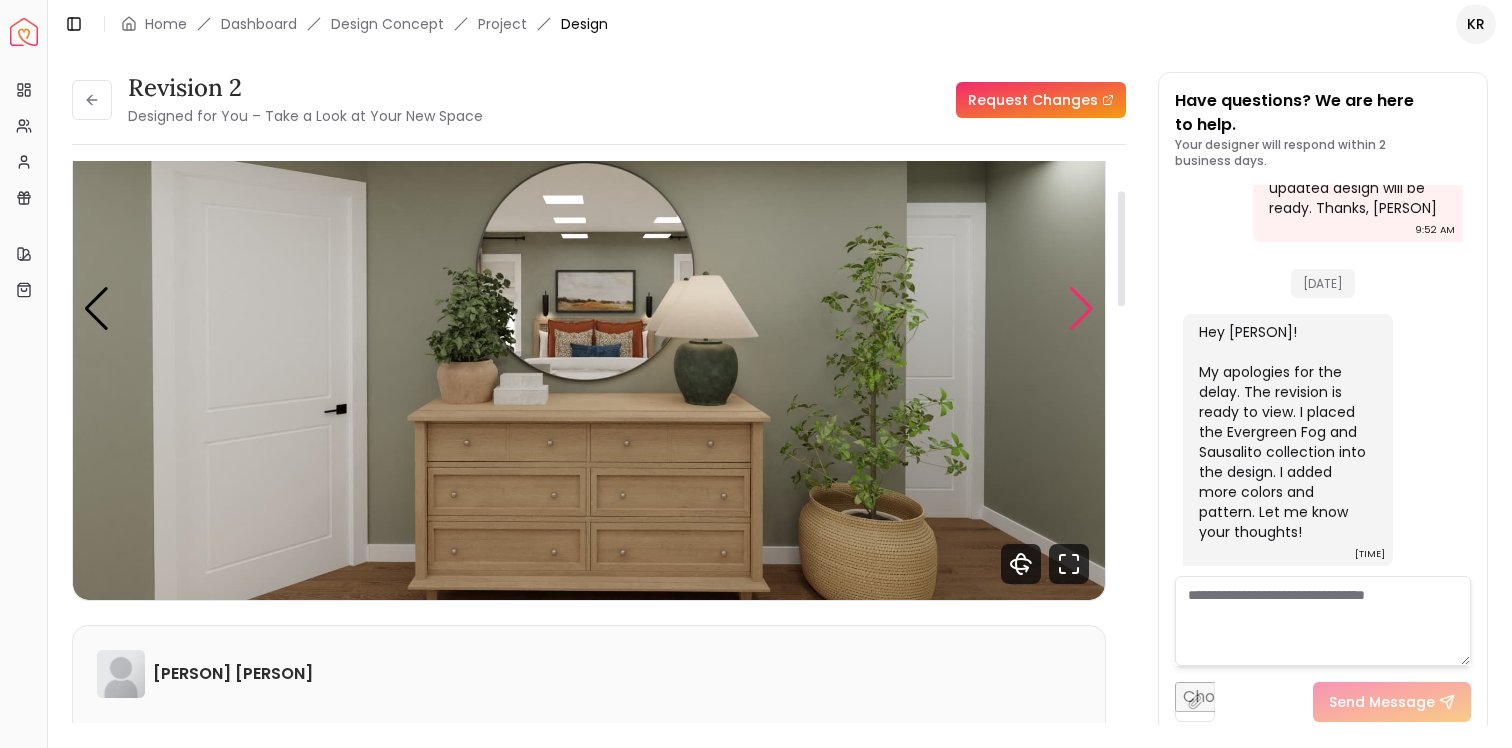 click at bounding box center (1081, 309) 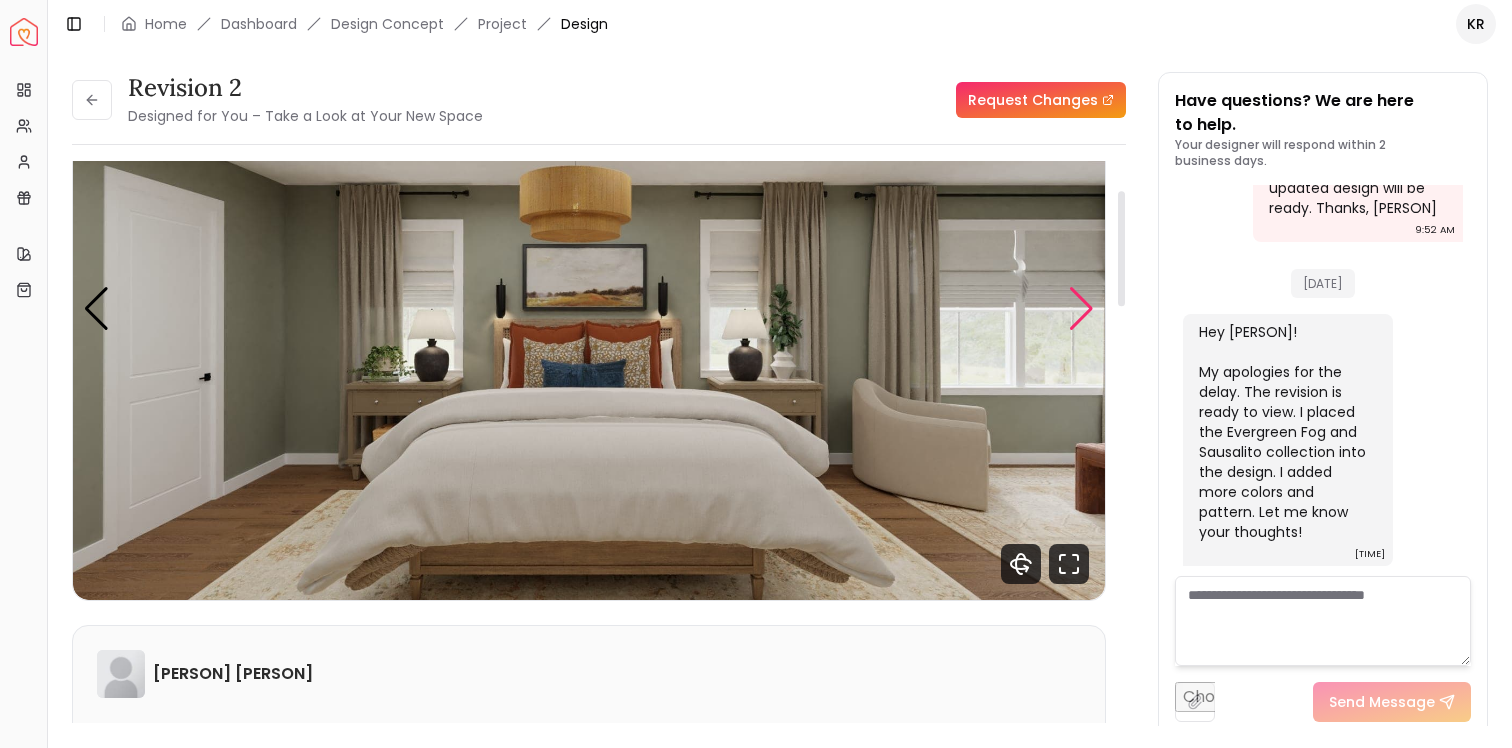 click at bounding box center (1081, 309) 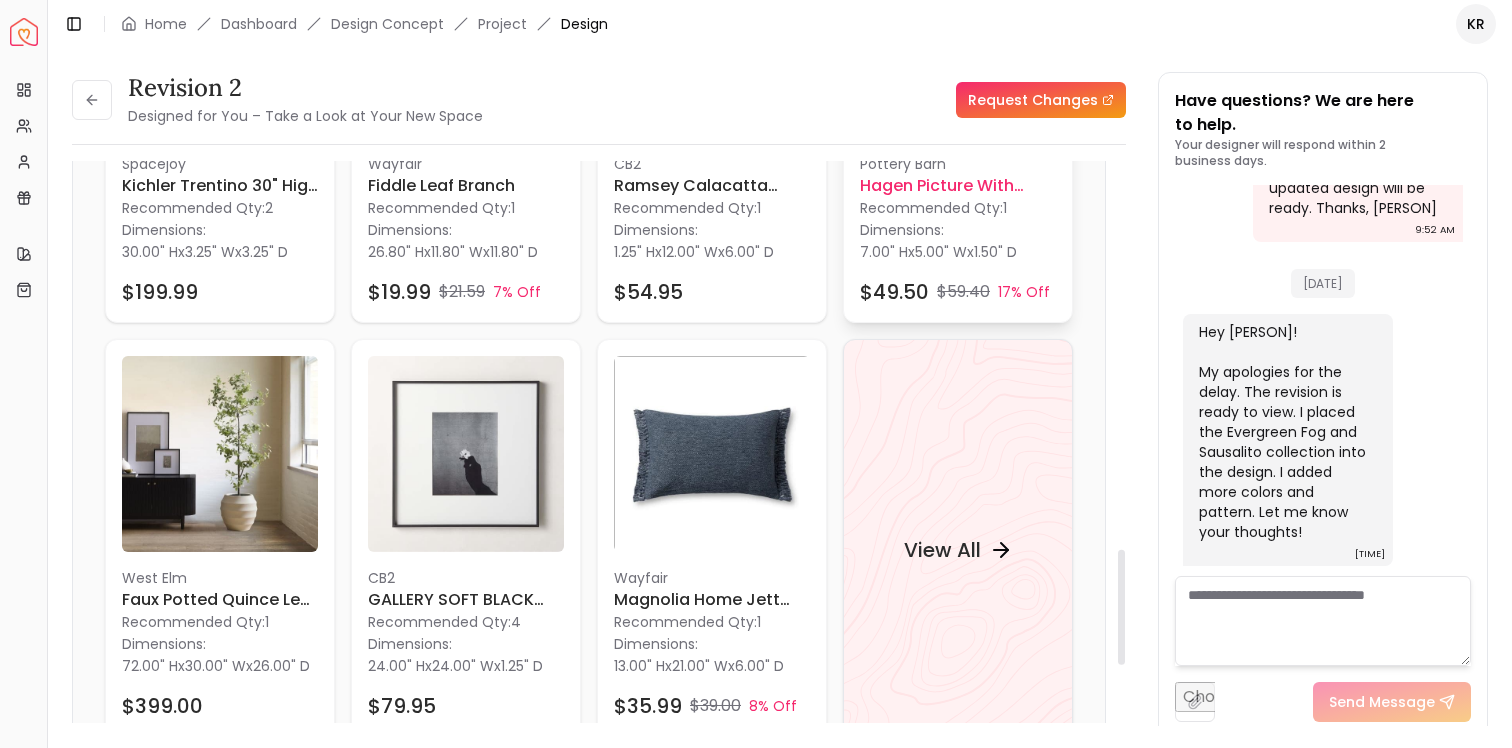 scroll, scrollTop: 2008, scrollLeft: 0, axis: vertical 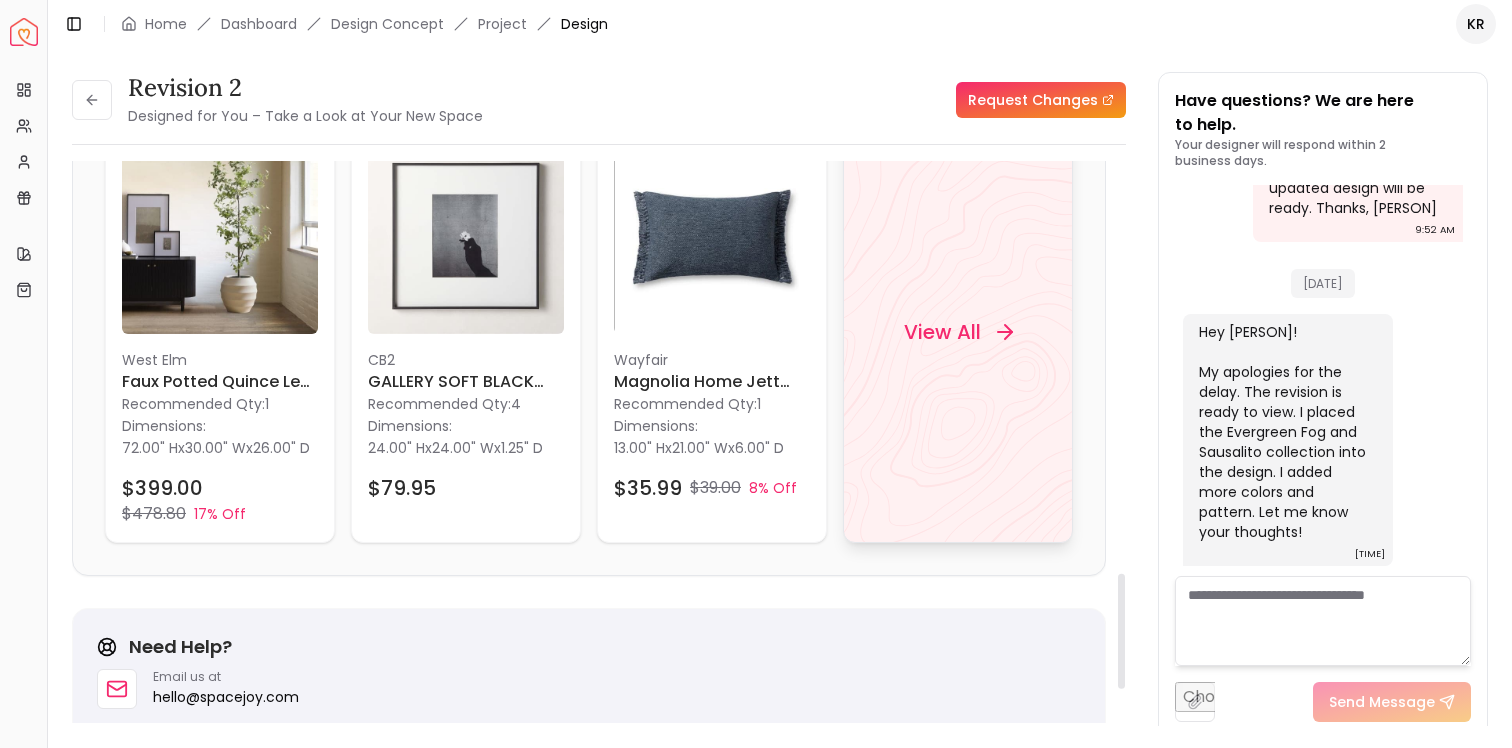 click on "View All" at bounding box center [942, 332] 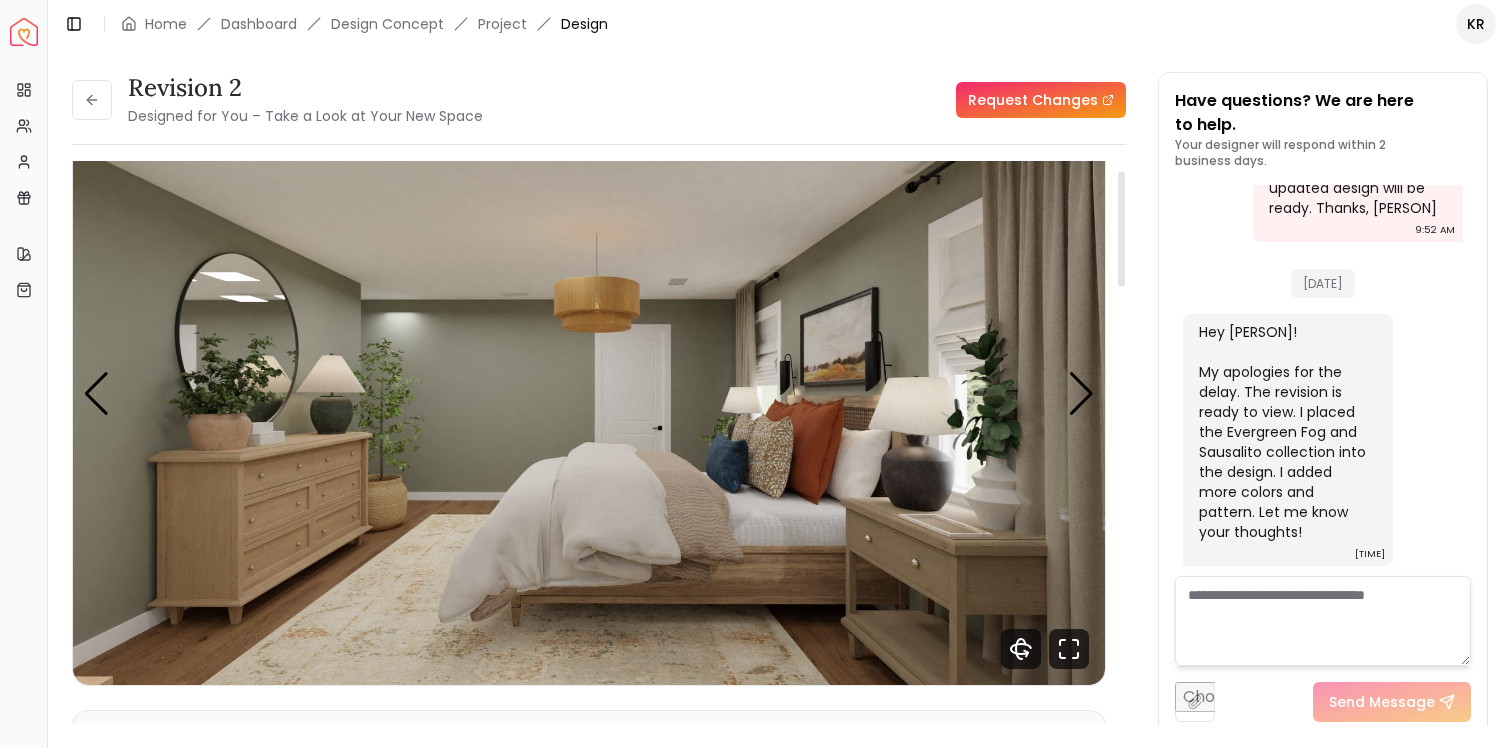 scroll, scrollTop: 67, scrollLeft: 0, axis: vertical 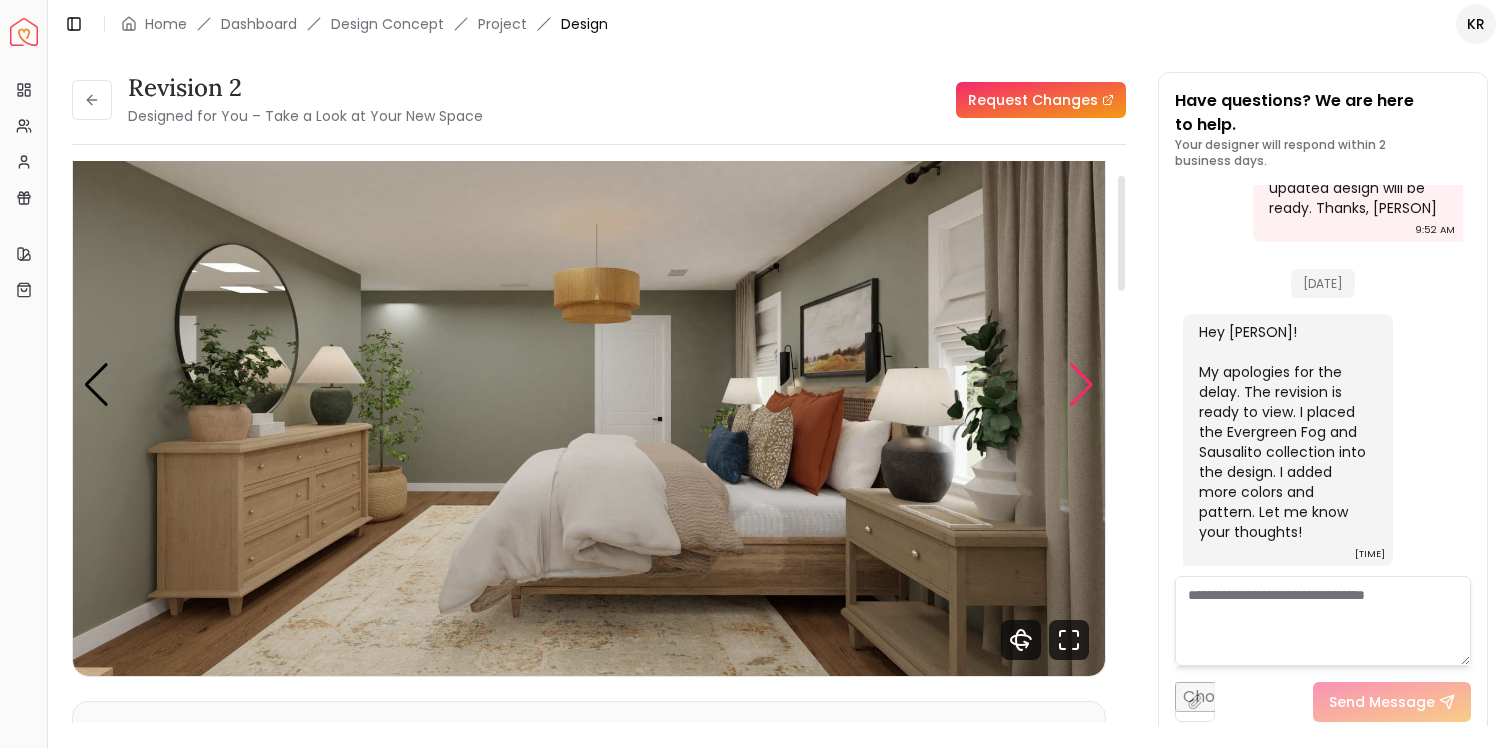click at bounding box center (1081, 385) 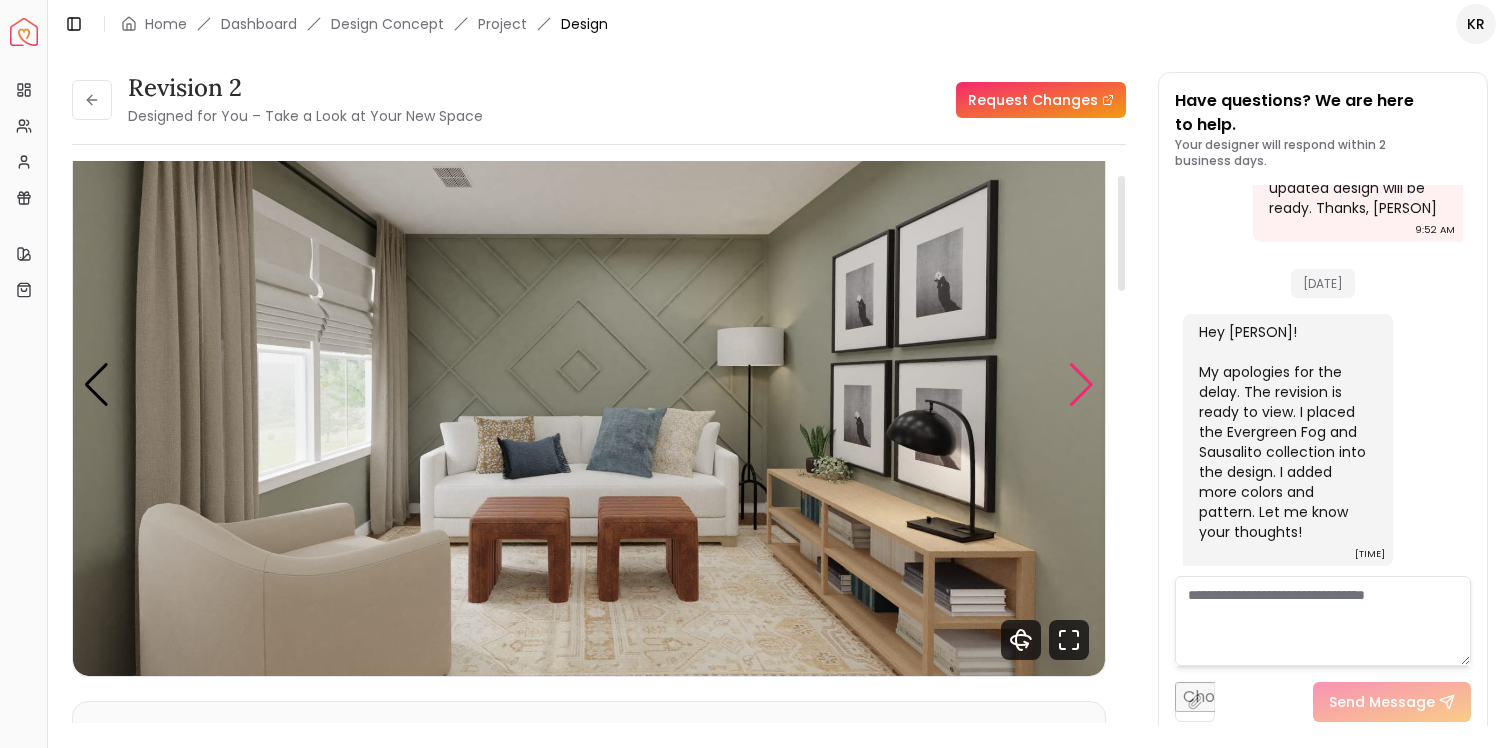 click at bounding box center (1081, 385) 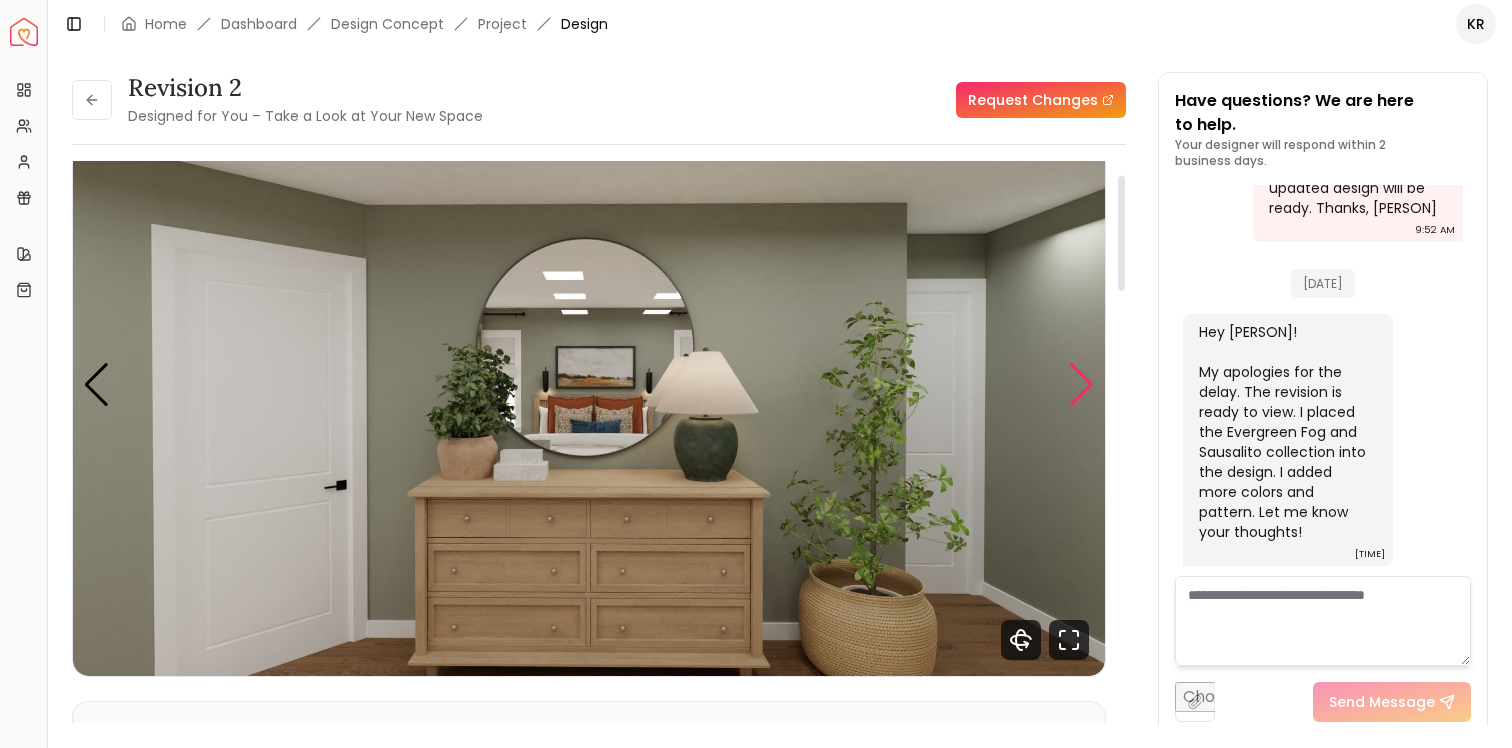 click at bounding box center (1081, 385) 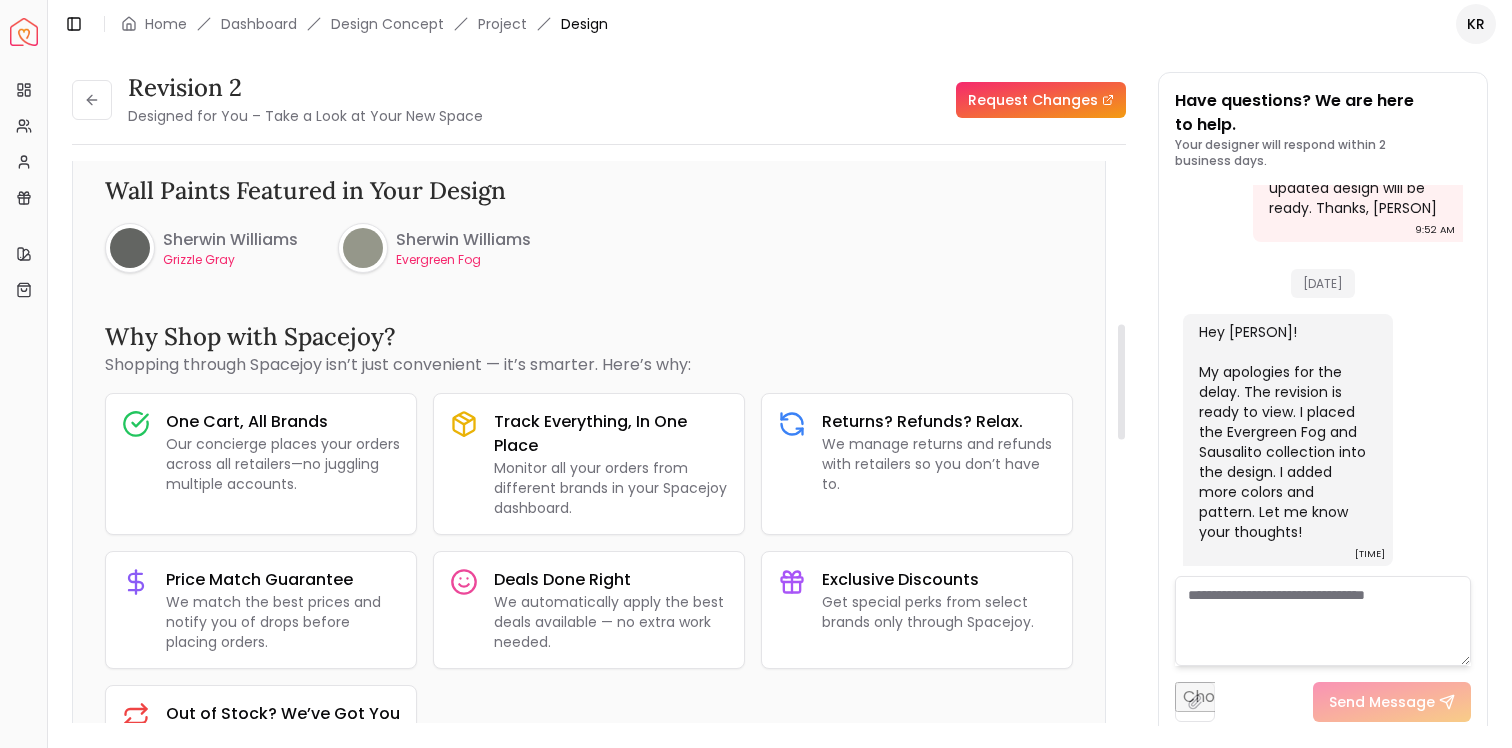 scroll, scrollTop: 809, scrollLeft: 0, axis: vertical 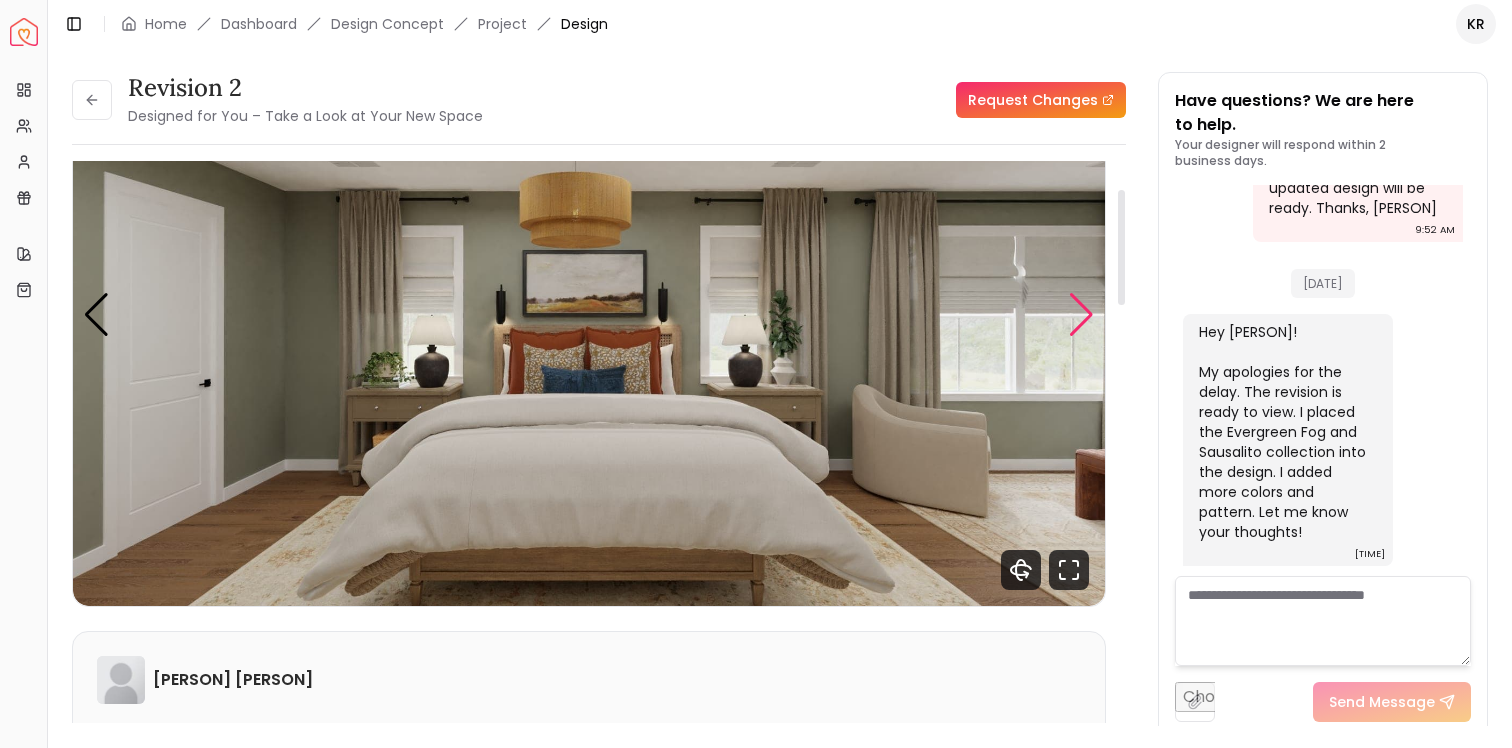 click at bounding box center (1081, 315) 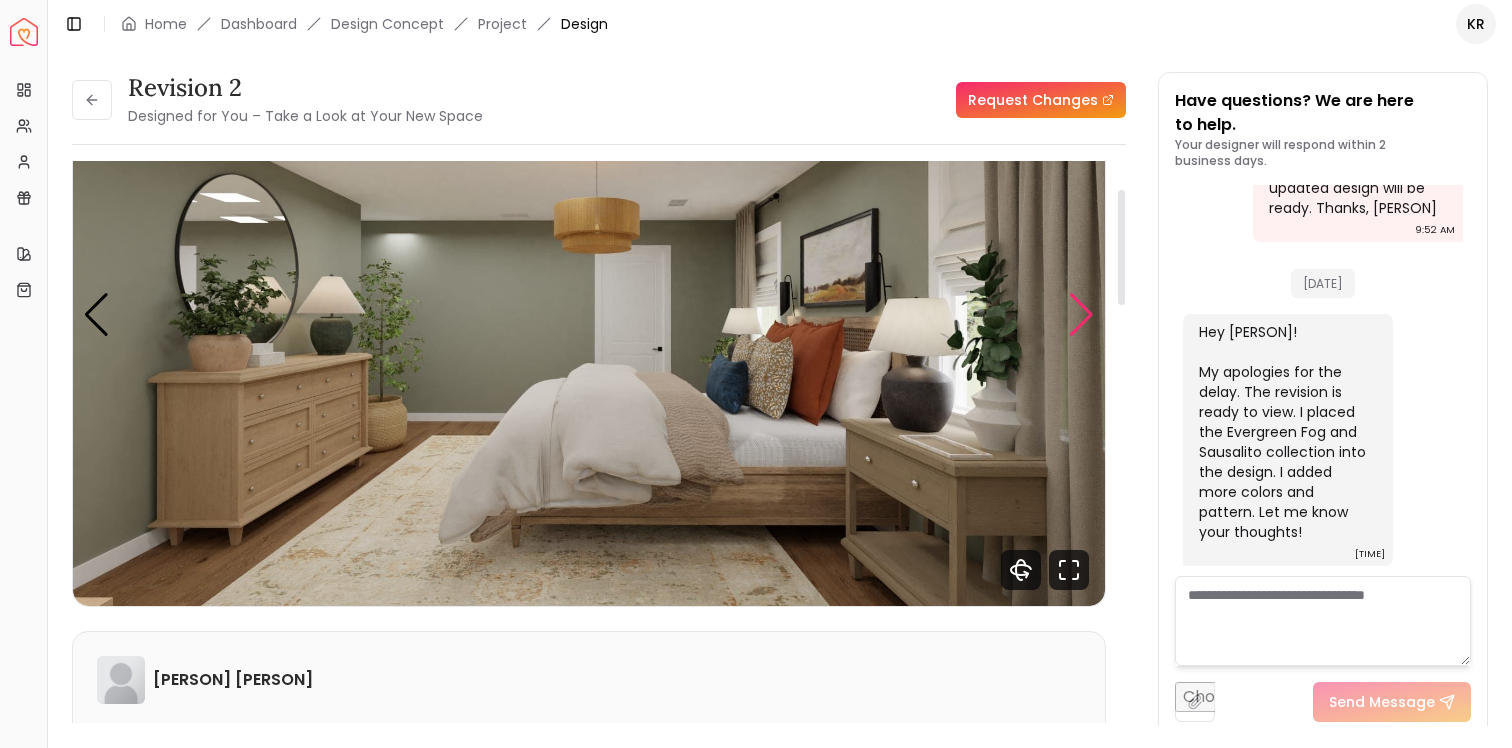 click at bounding box center (1081, 315) 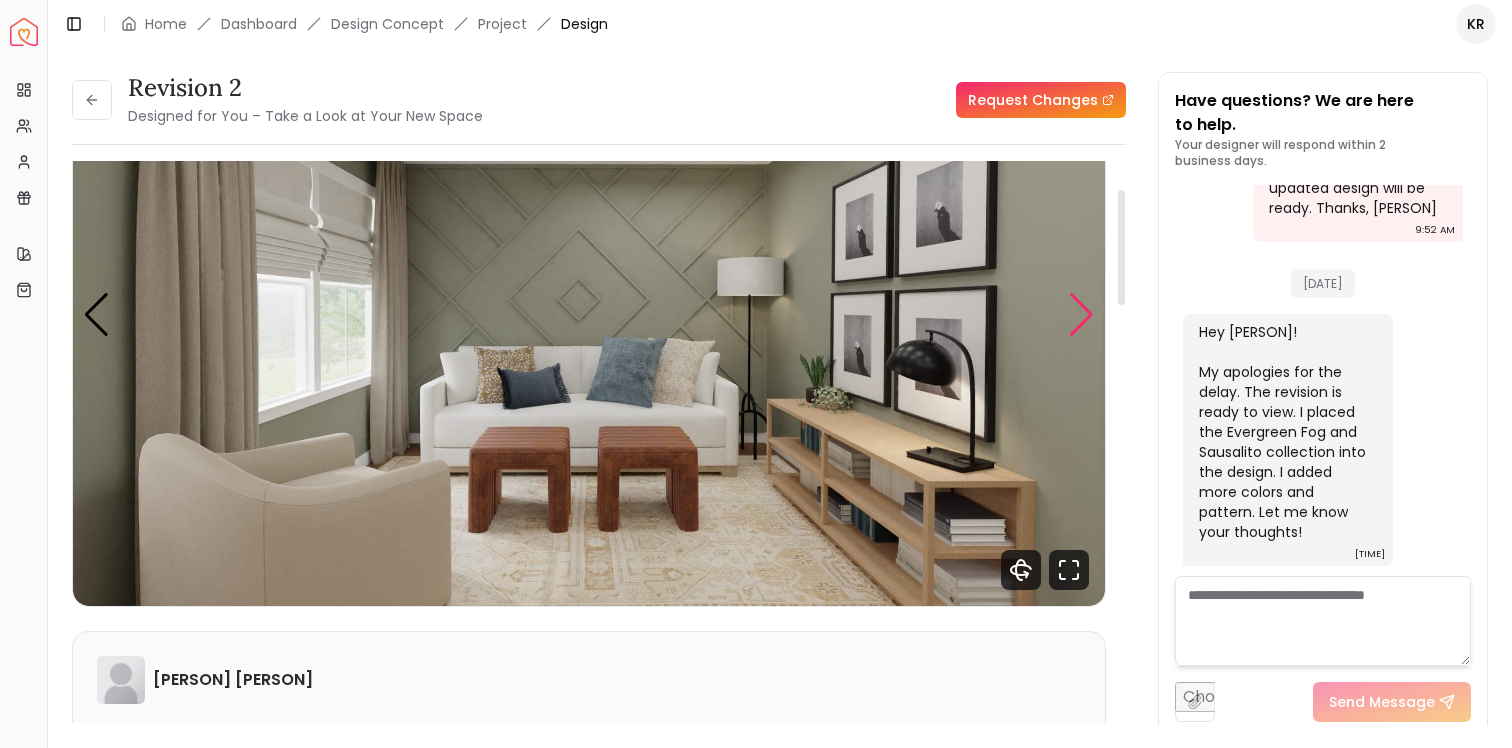 click at bounding box center [1081, 315] 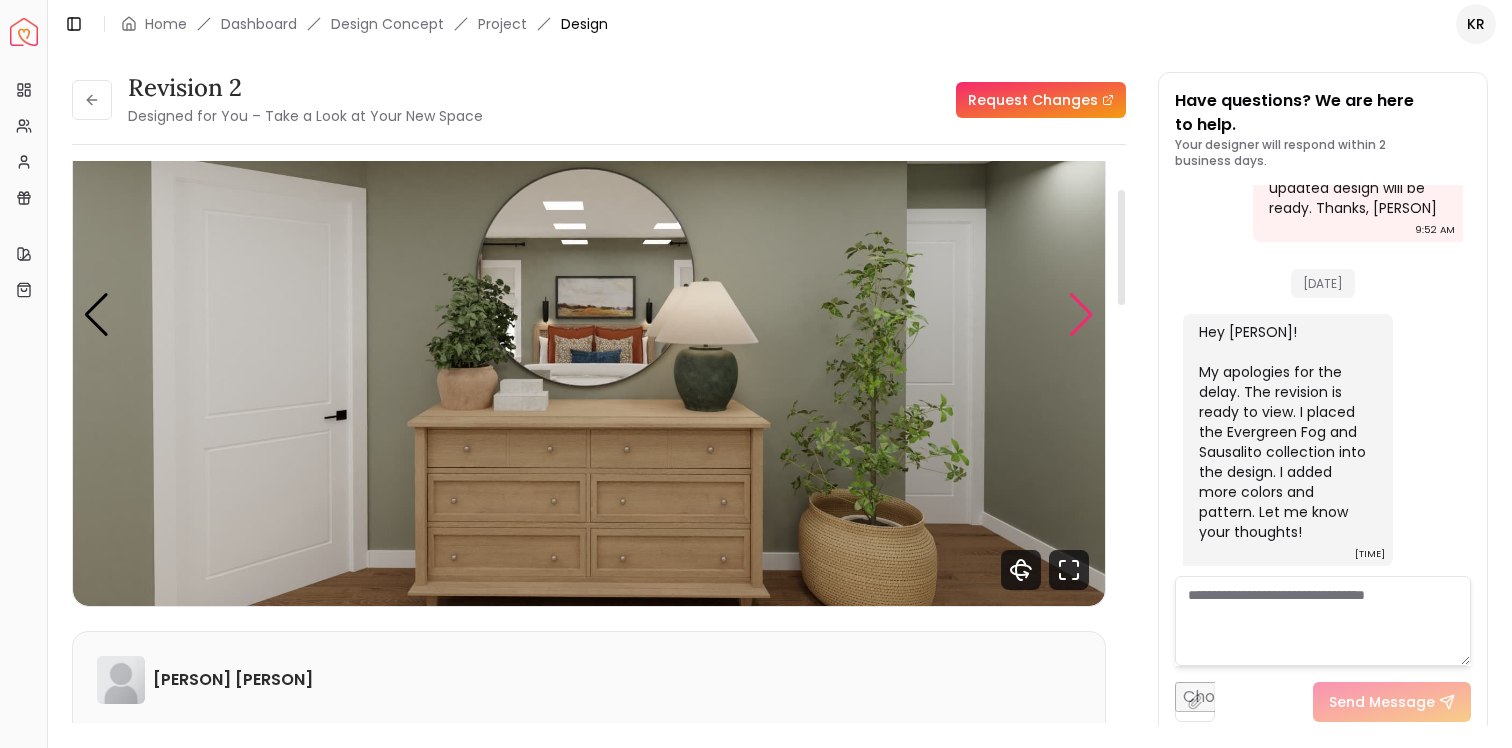 click at bounding box center (1081, 315) 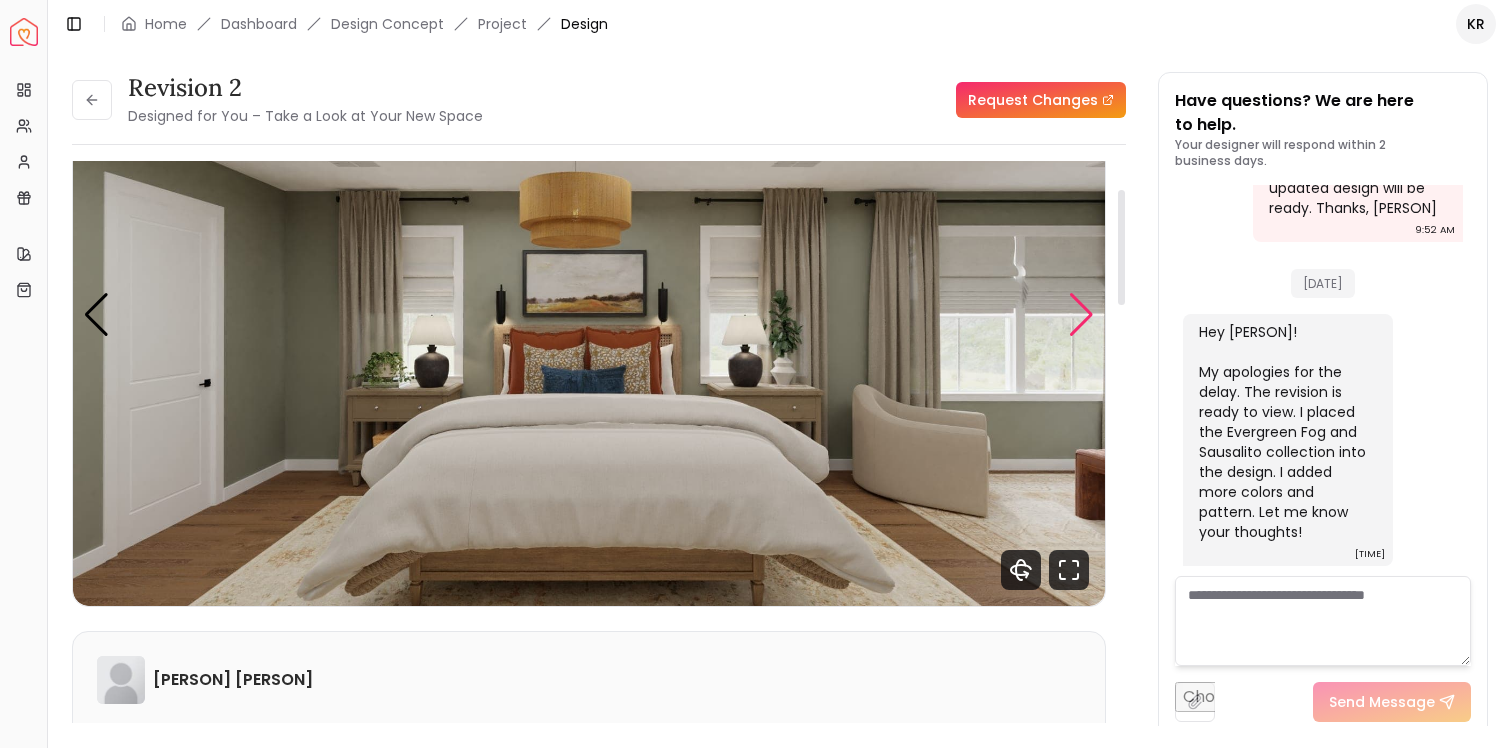 click at bounding box center [1081, 315] 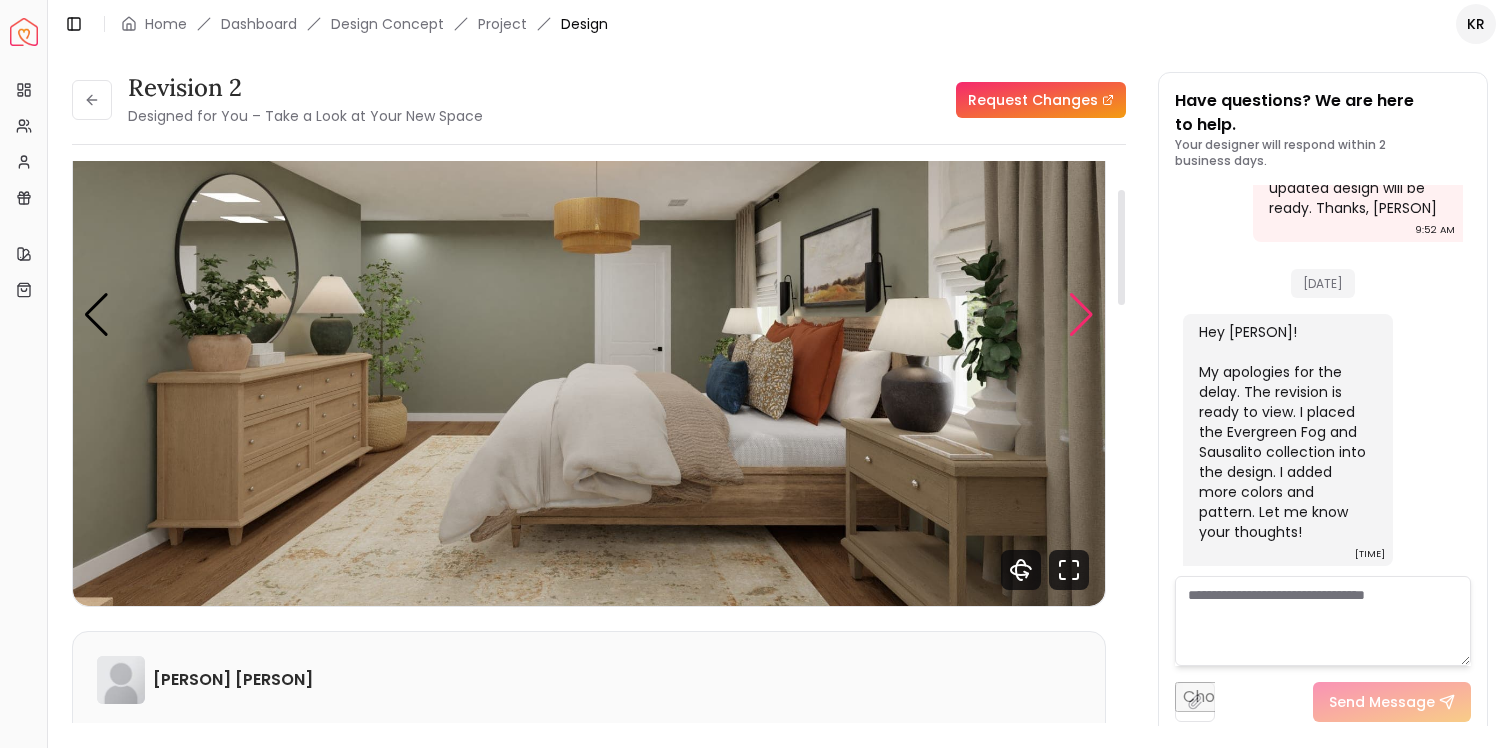 click at bounding box center [1081, 315] 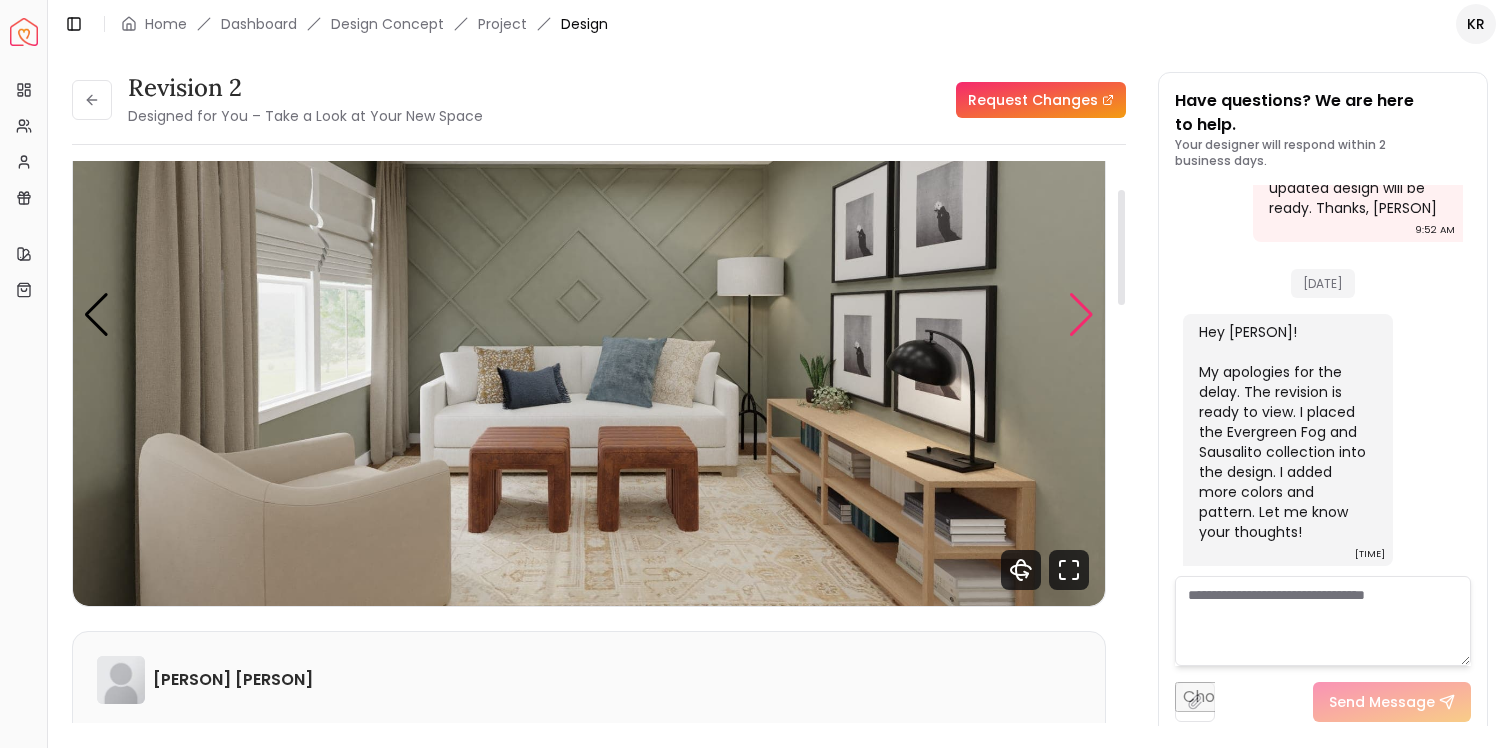 click at bounding box center [1081, 315] 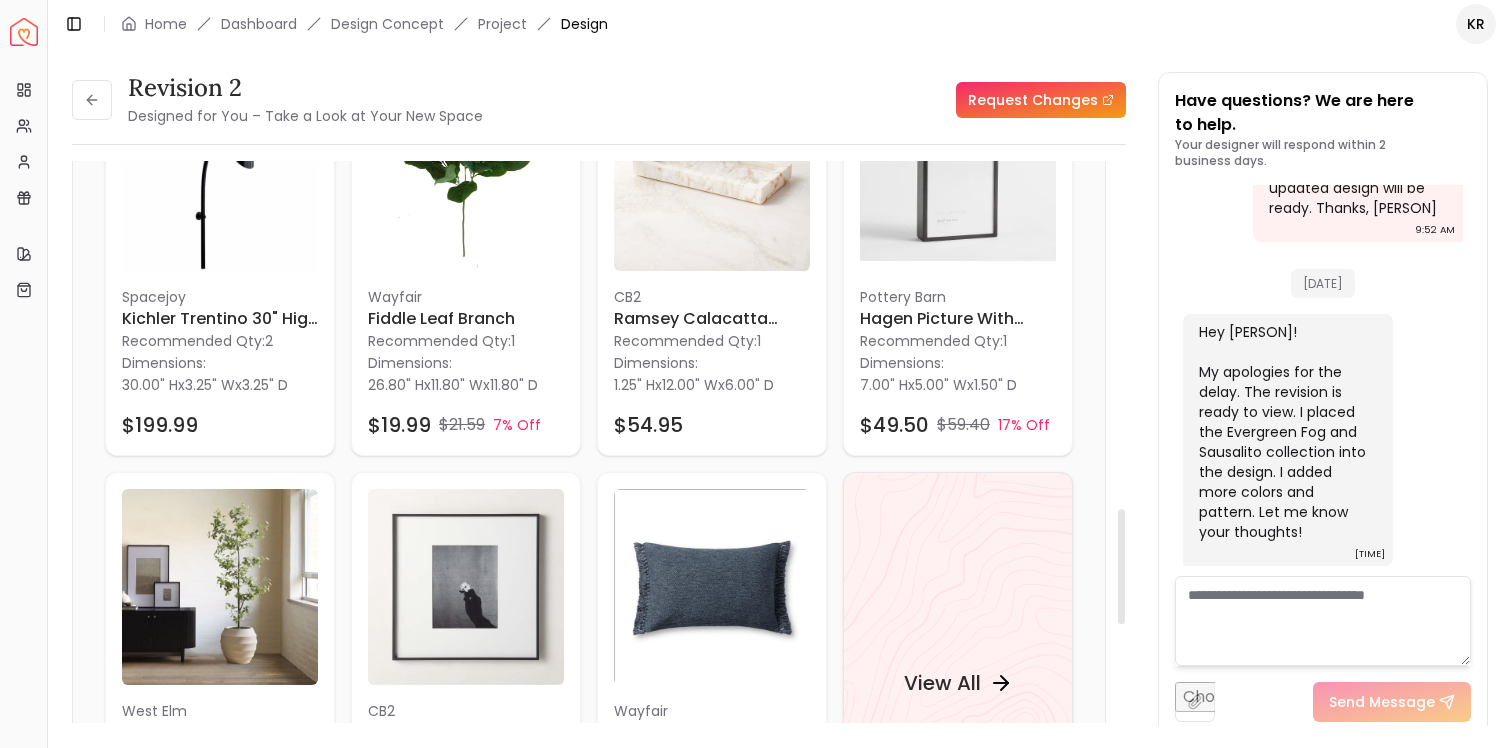 scroll, scrollTop: 1693, scrollLeft: 0, axis: vertical 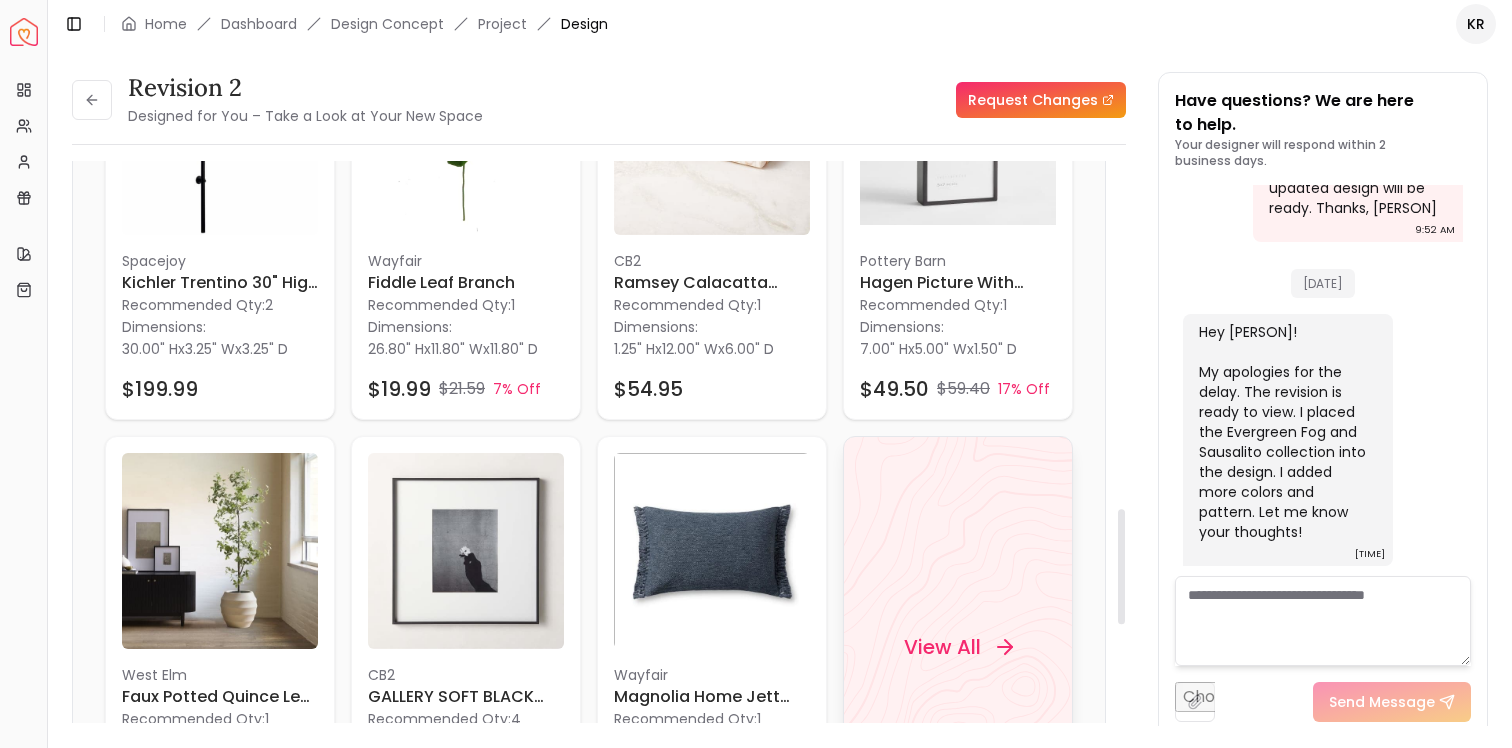 click on "View All" at bounding box center (942, 647) 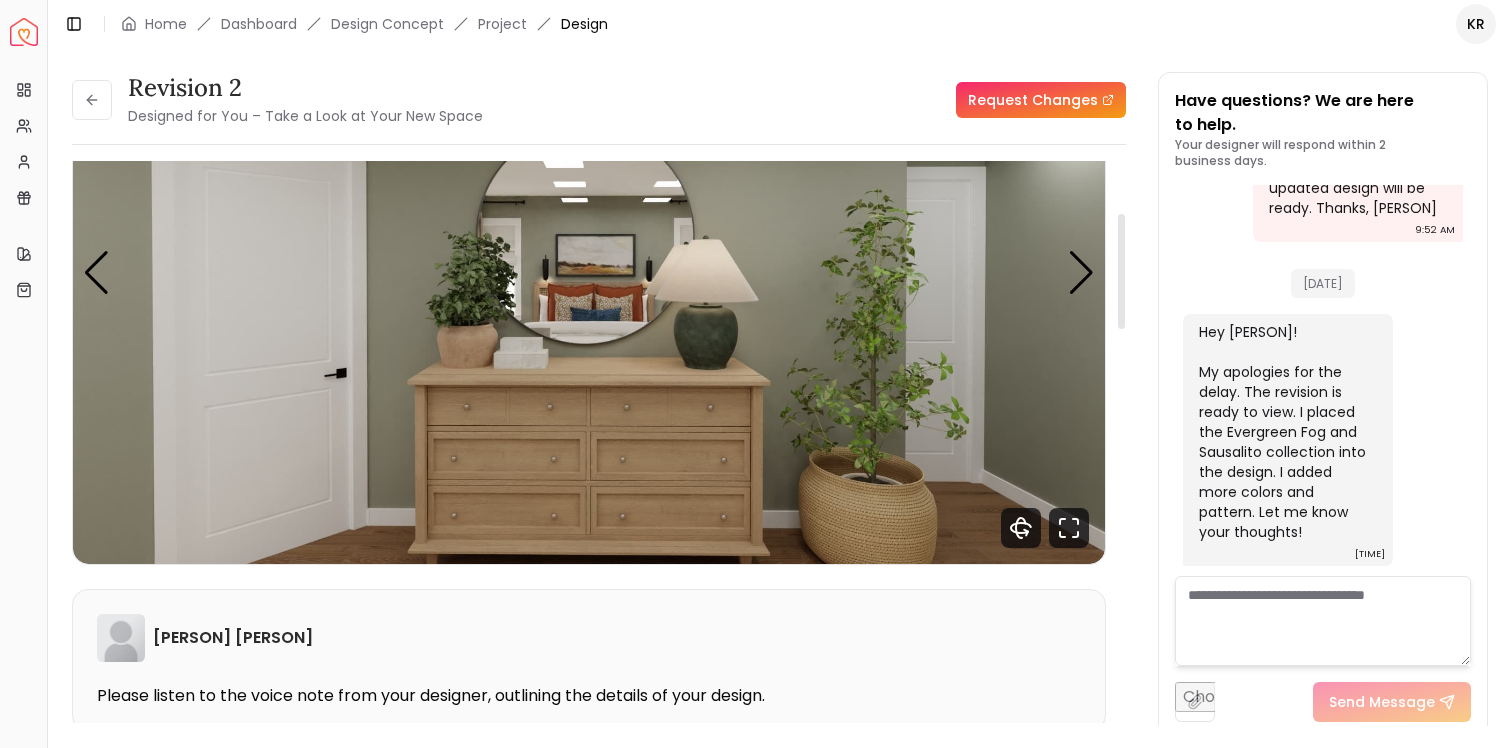 scroll, scrollTop: 260, scrollLeft: 0, axis: vertical 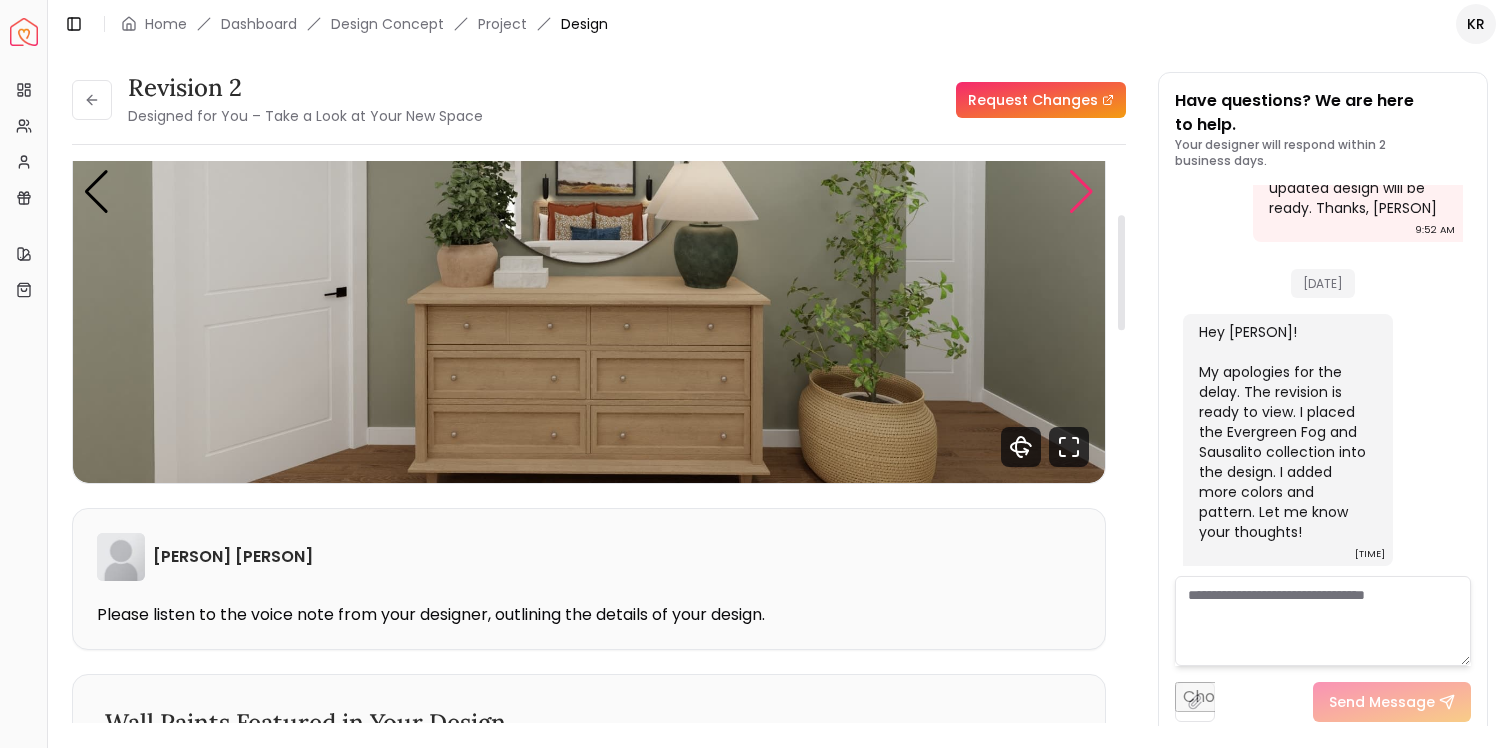 click at bounding box center (1081, 192) 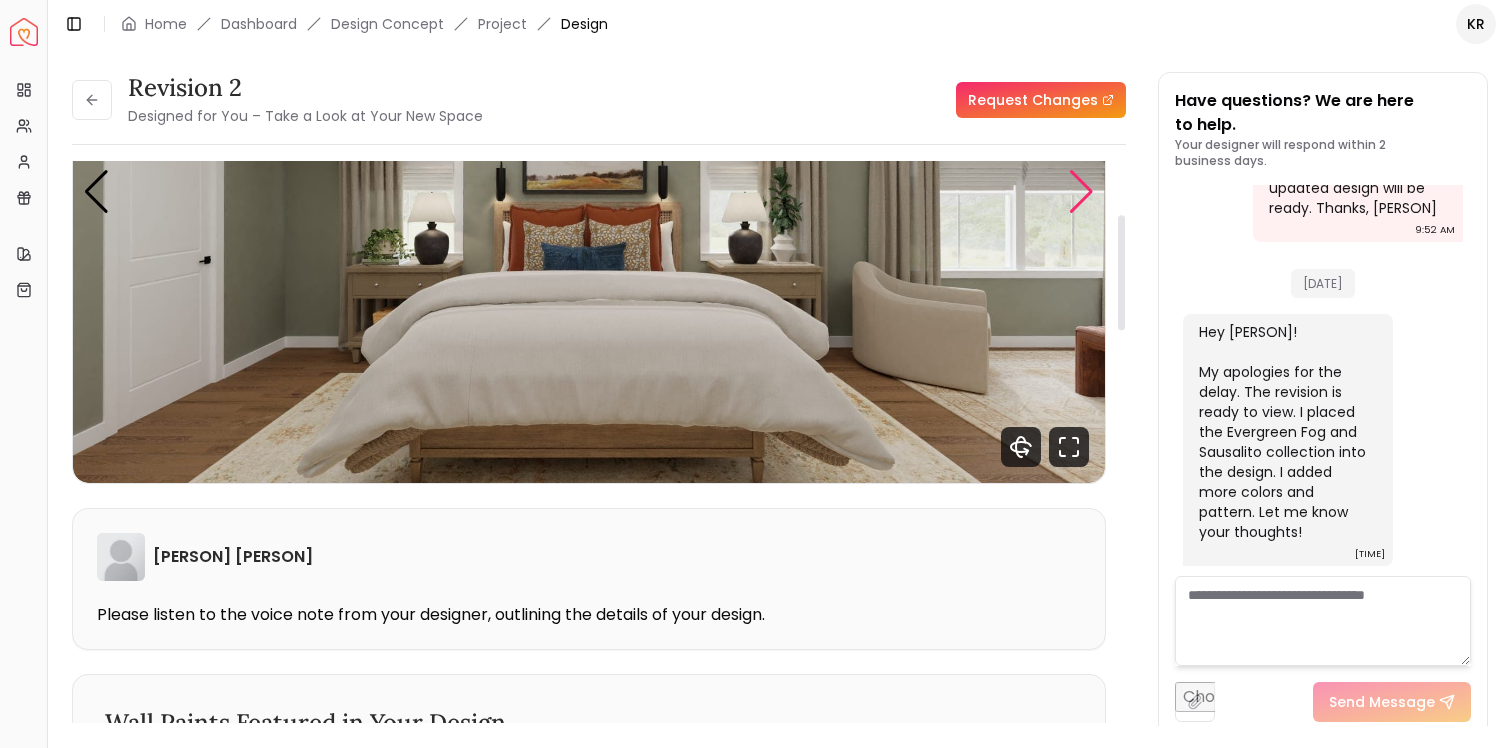 click at bounding box center [1081, 192] 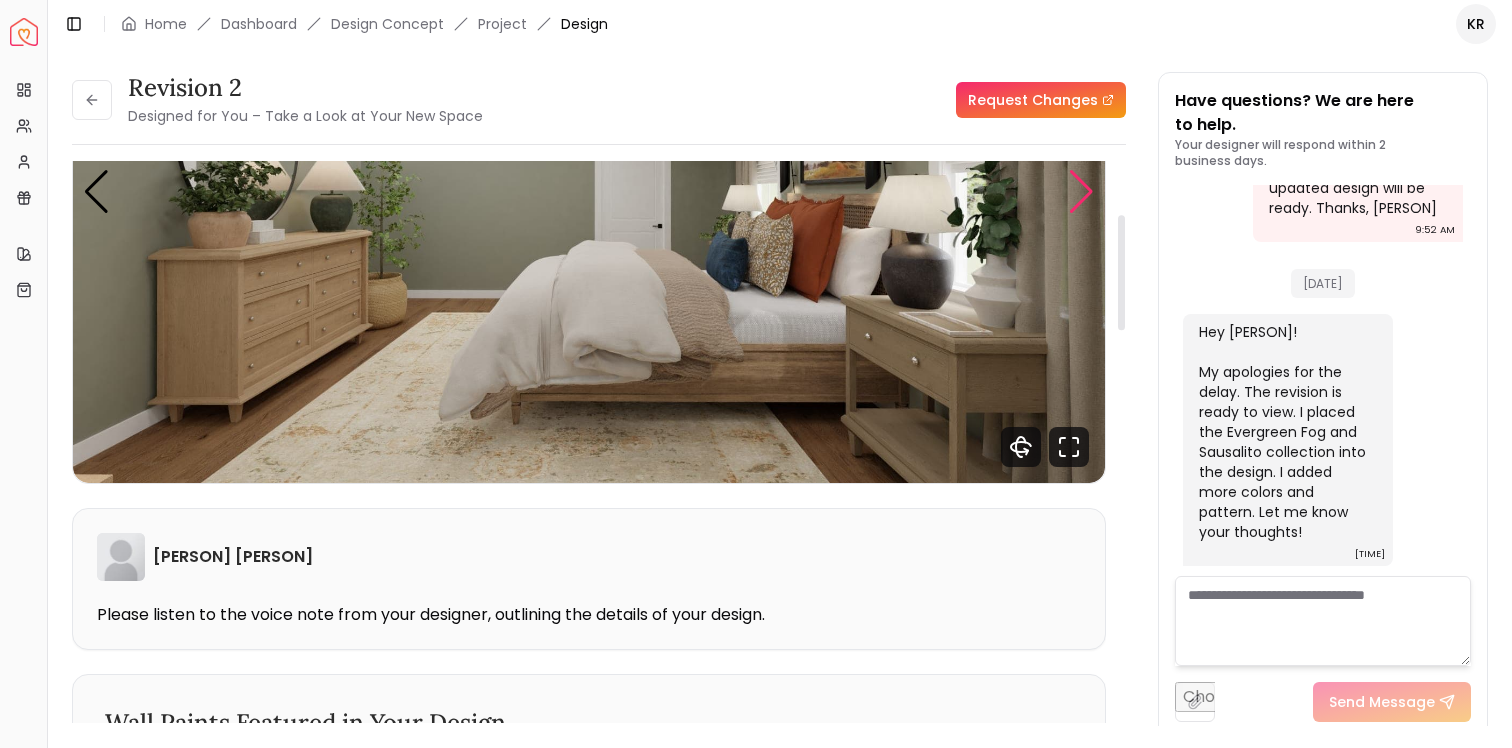 click at bounding box center [1081, 192] 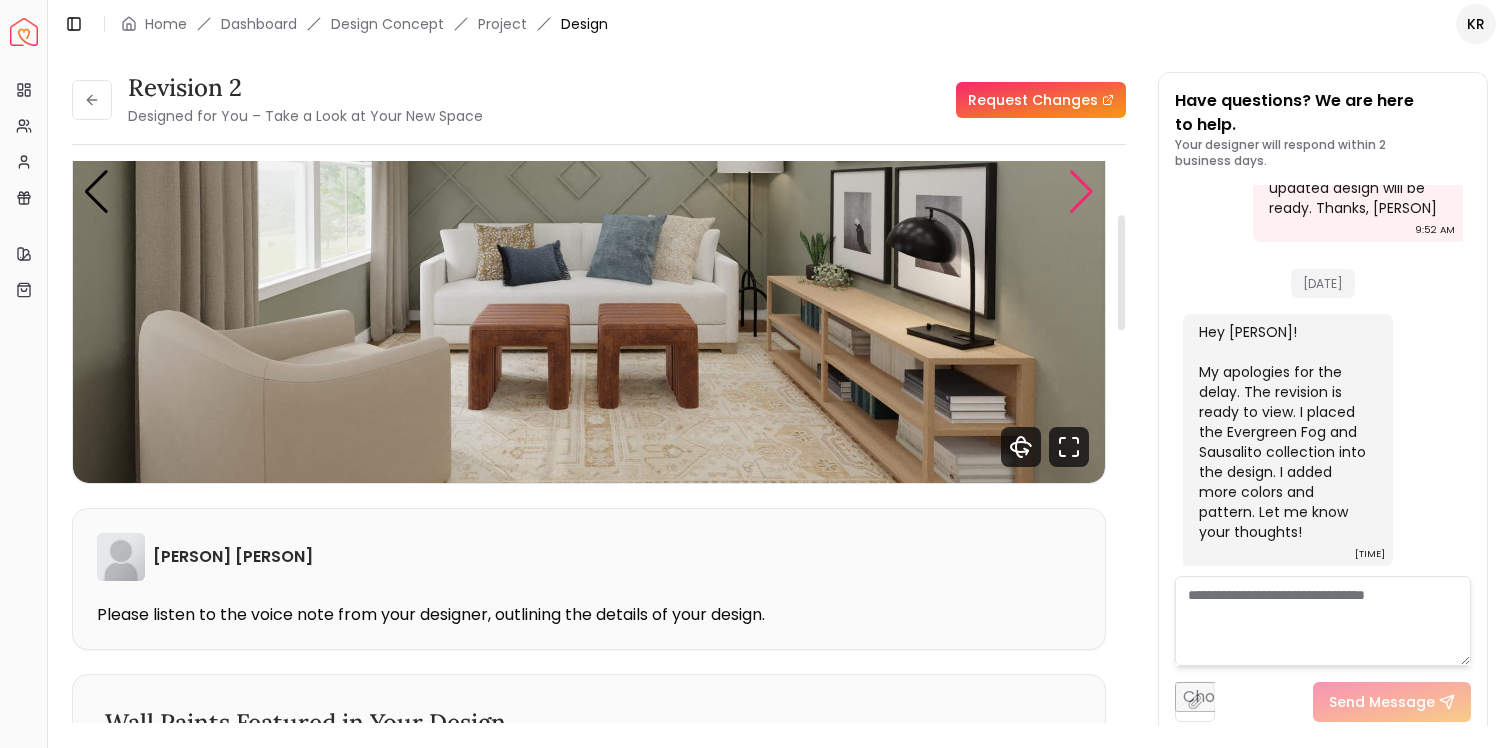 click at bounding box center (1081, 192) 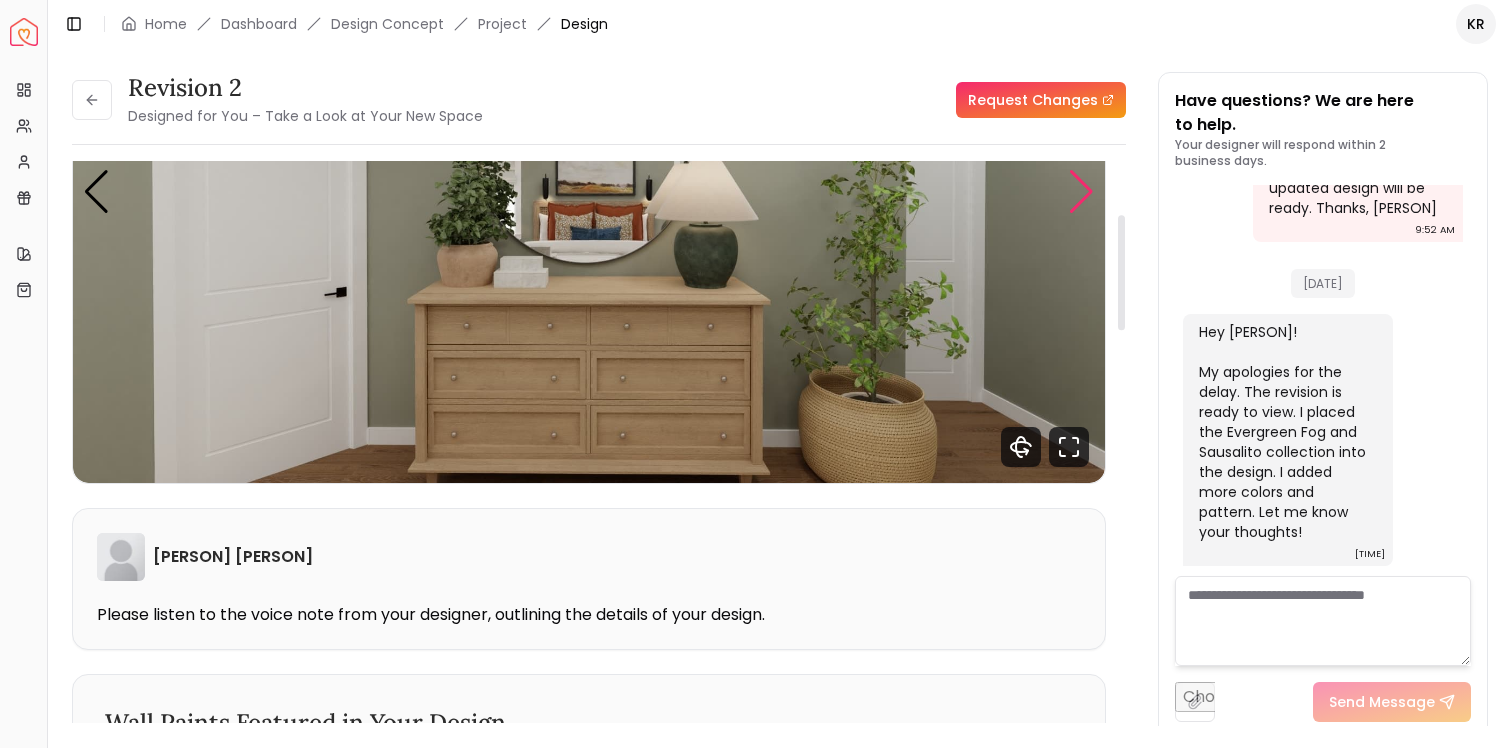 click at bounding box center [1081, 192] 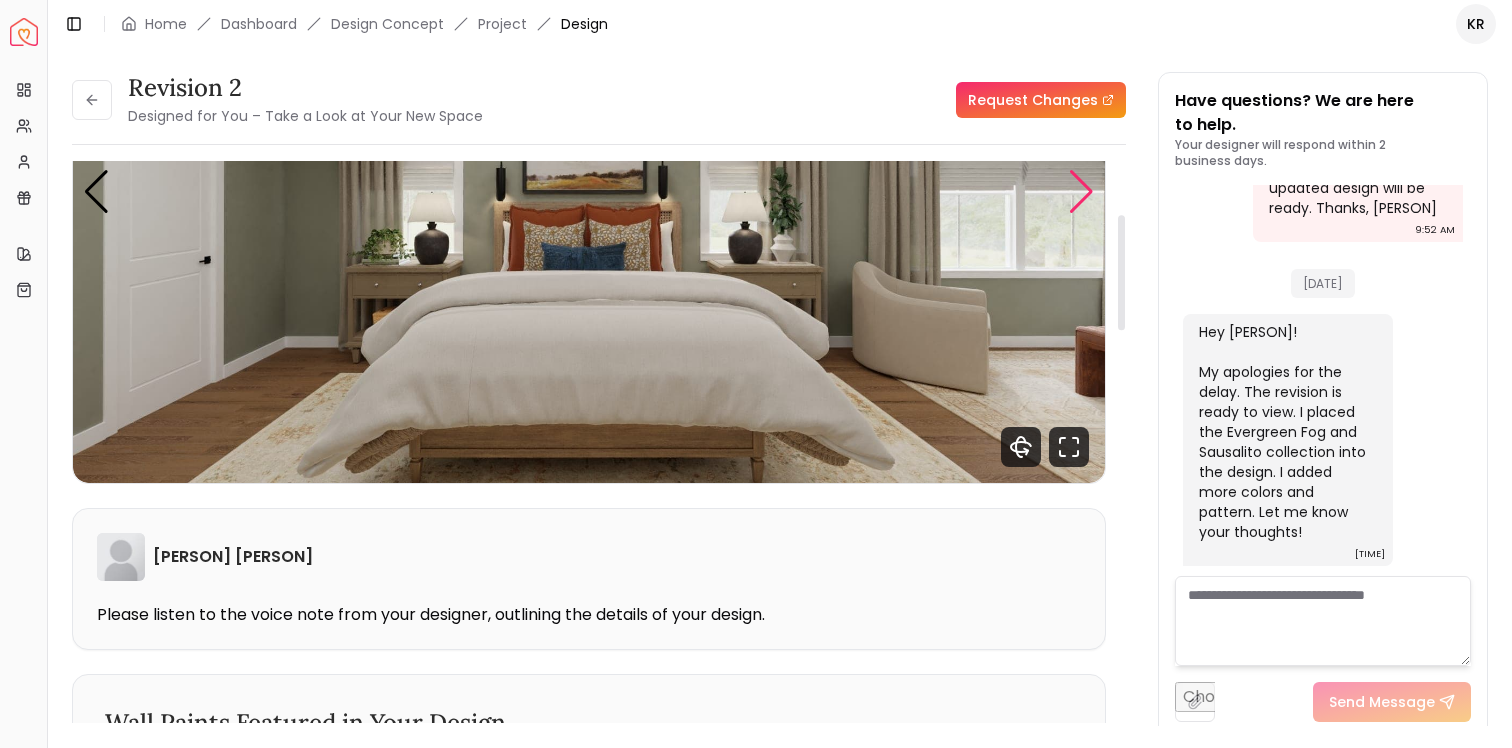 click at bounding box center [1081, 192] 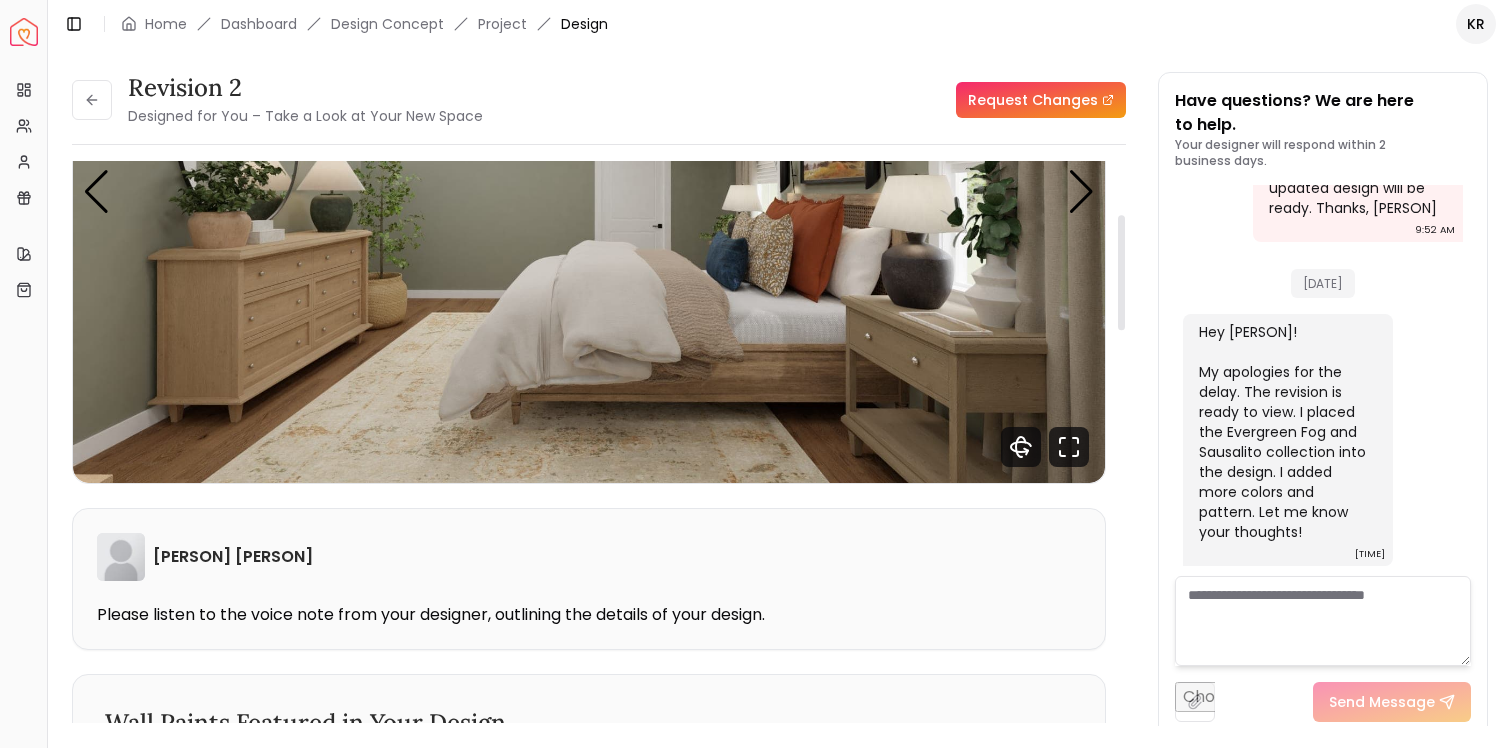 click at bounding box center (589, 192) 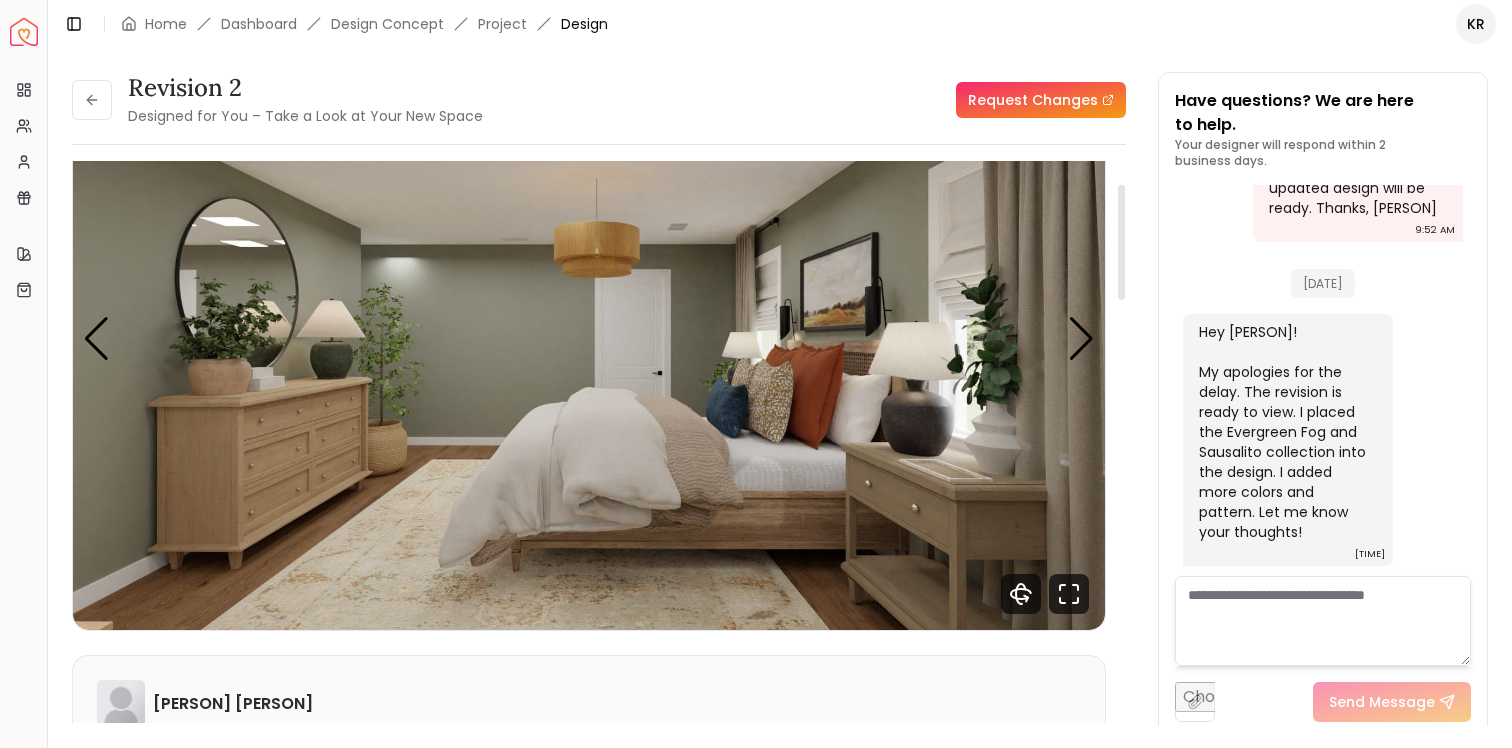scroll, scrollTop: 0, scrollLeft: 0, axis: both 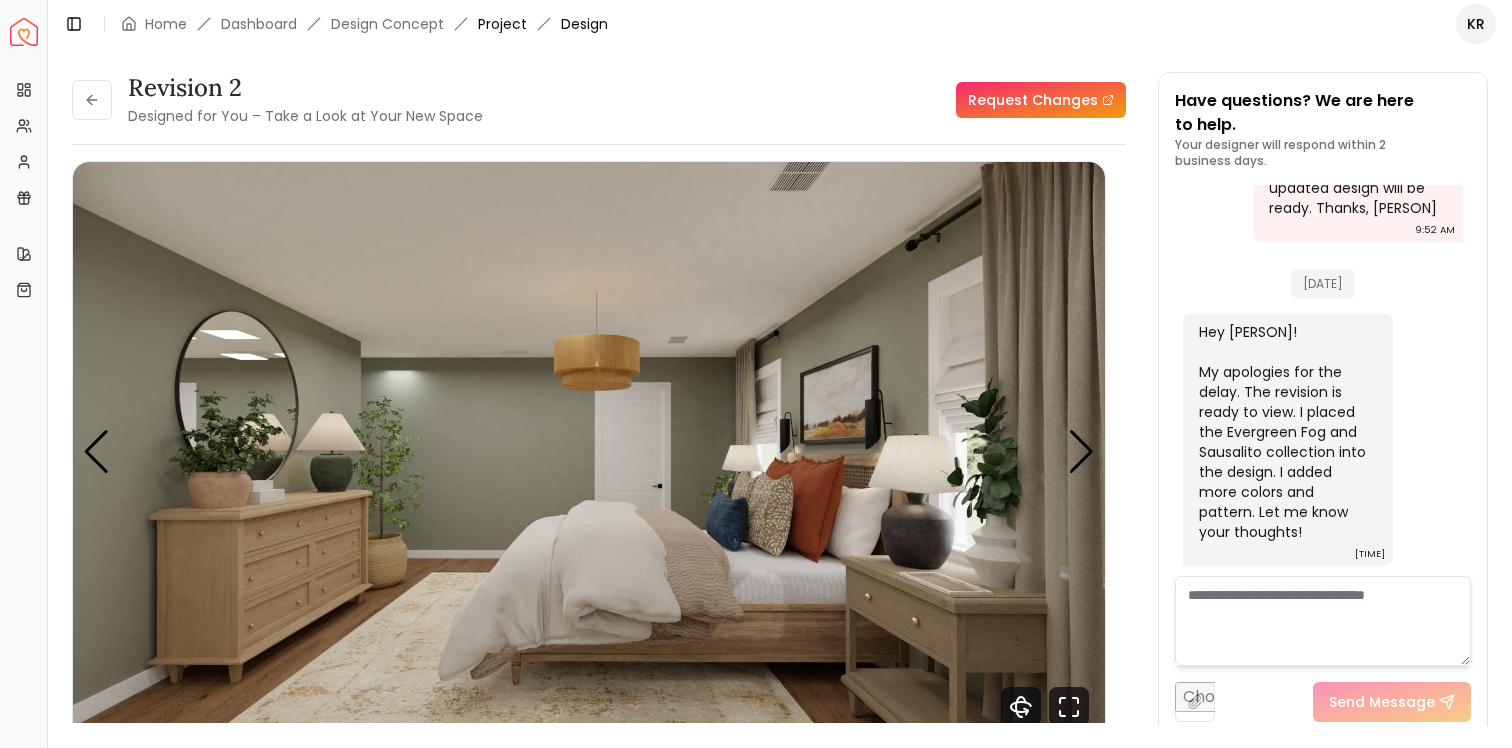 click on "Project" at bounding box center (502, 24) 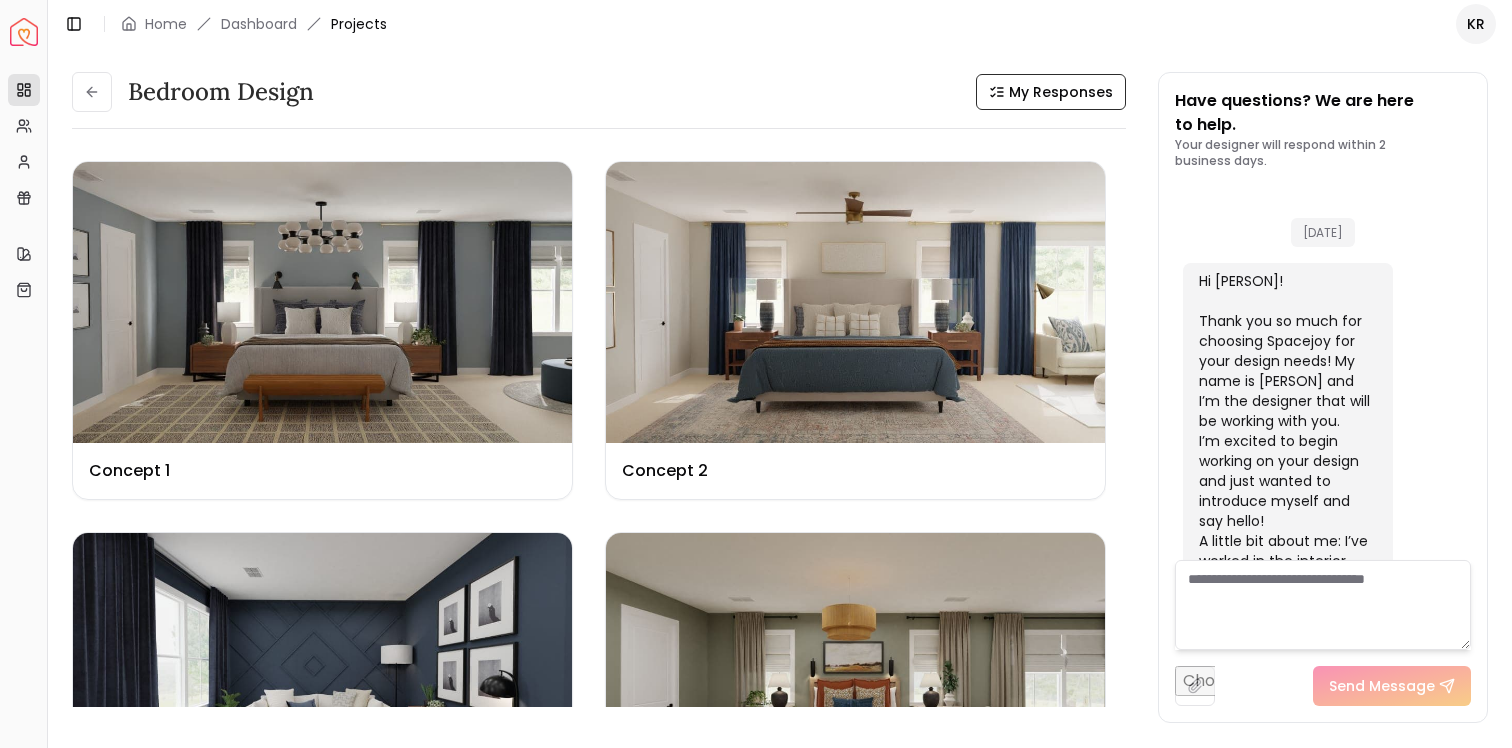 scroll, scrollTop: 5819, scrollLeft: 0, axis: vertical 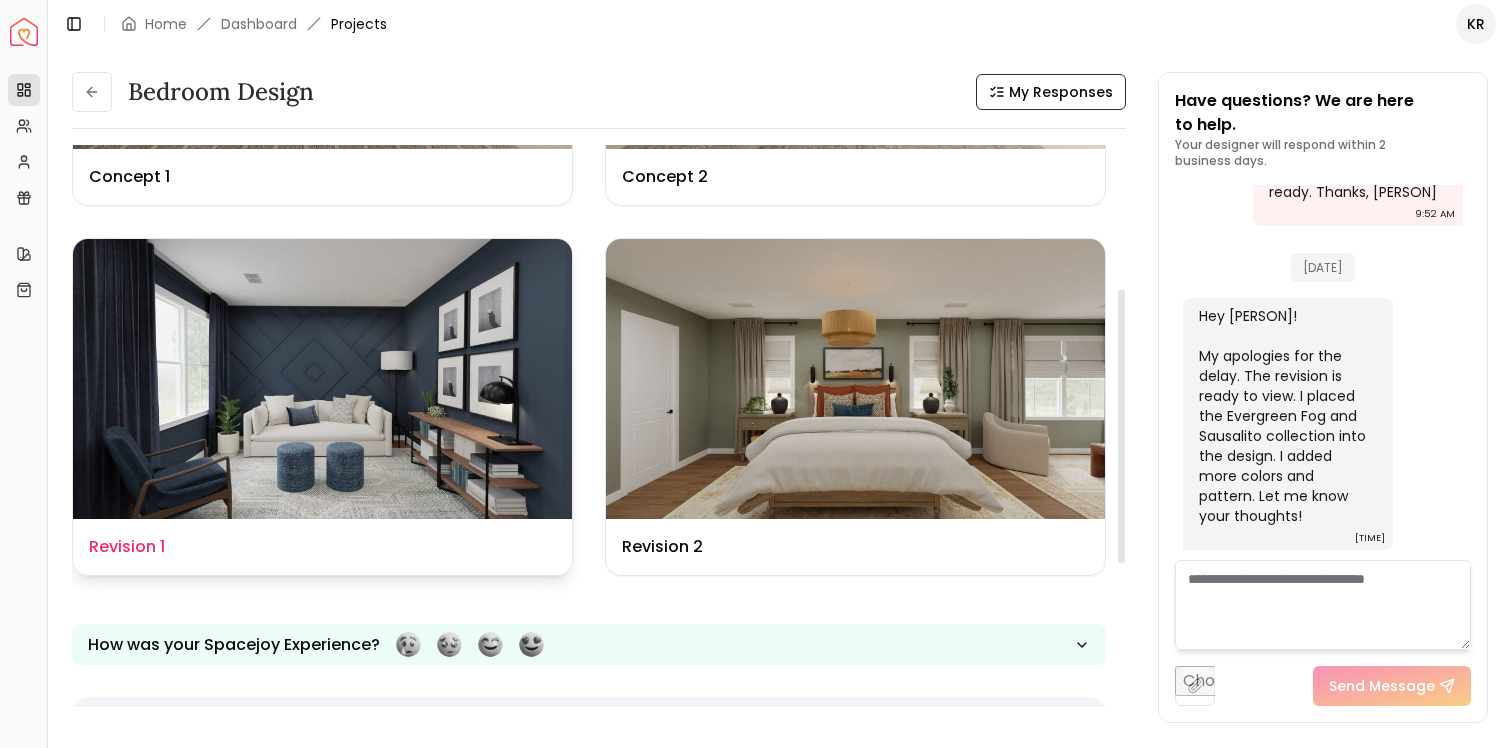 click at bounding box center (322, 379) 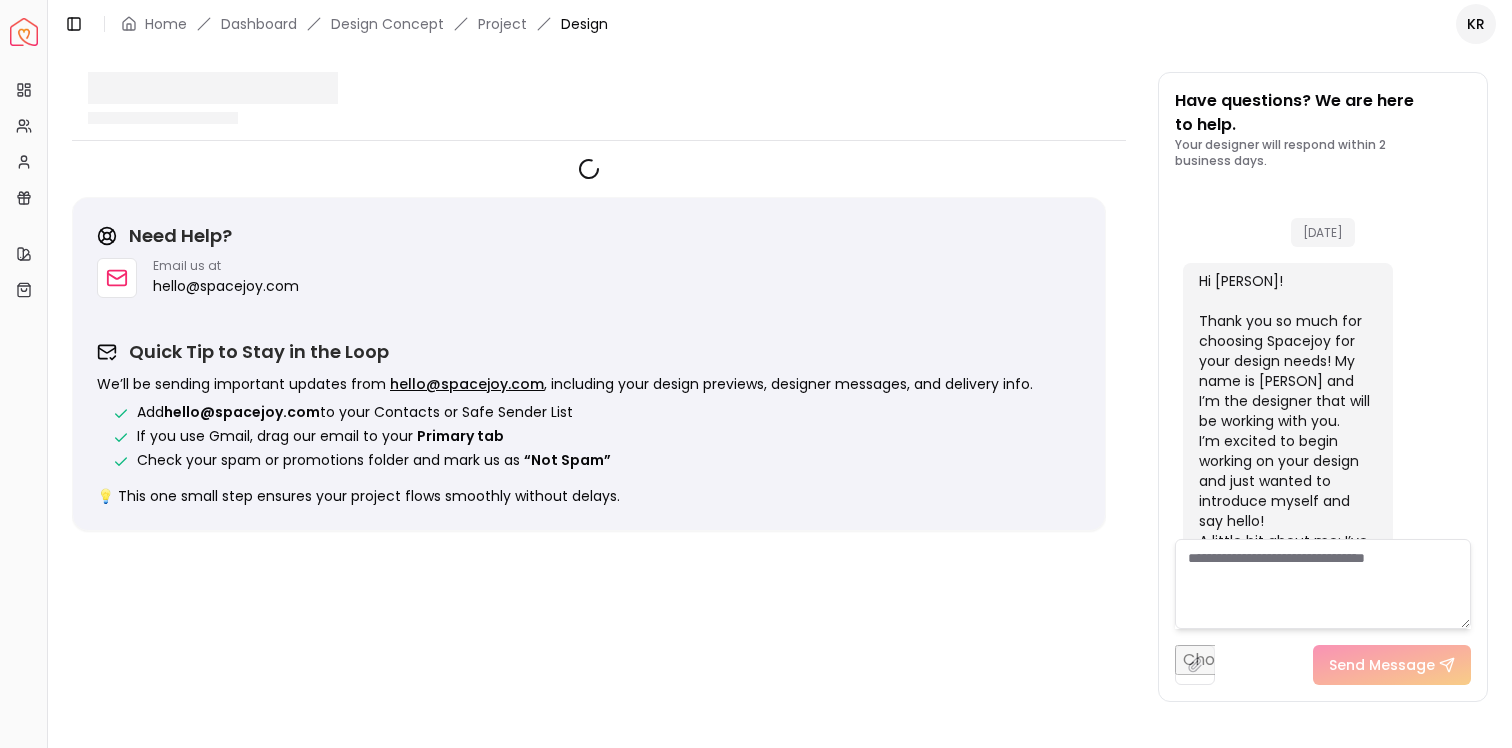 scroll, scrollTop: 5803, scrollLeft: 0, axis: vertical 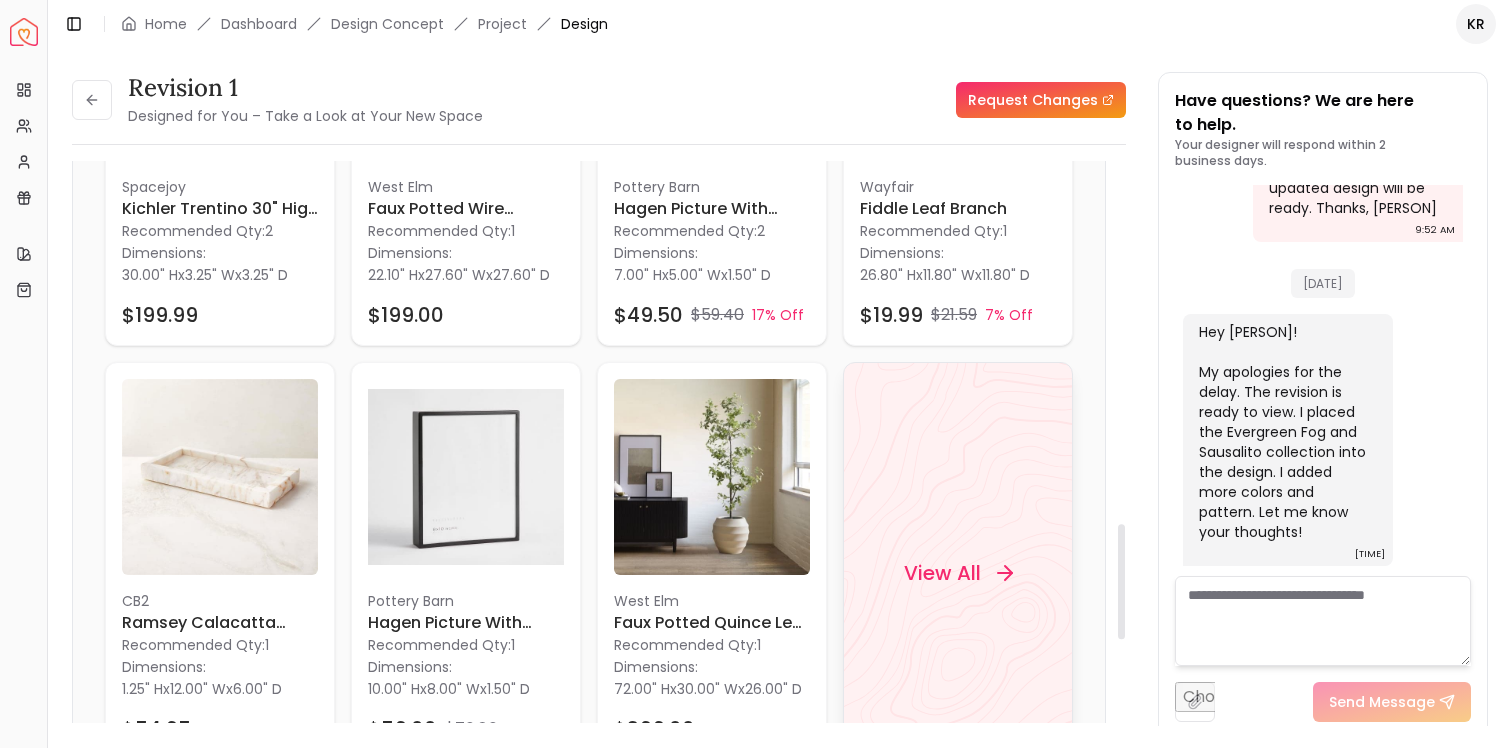 click on "View All" at bounding box center (958, 573) 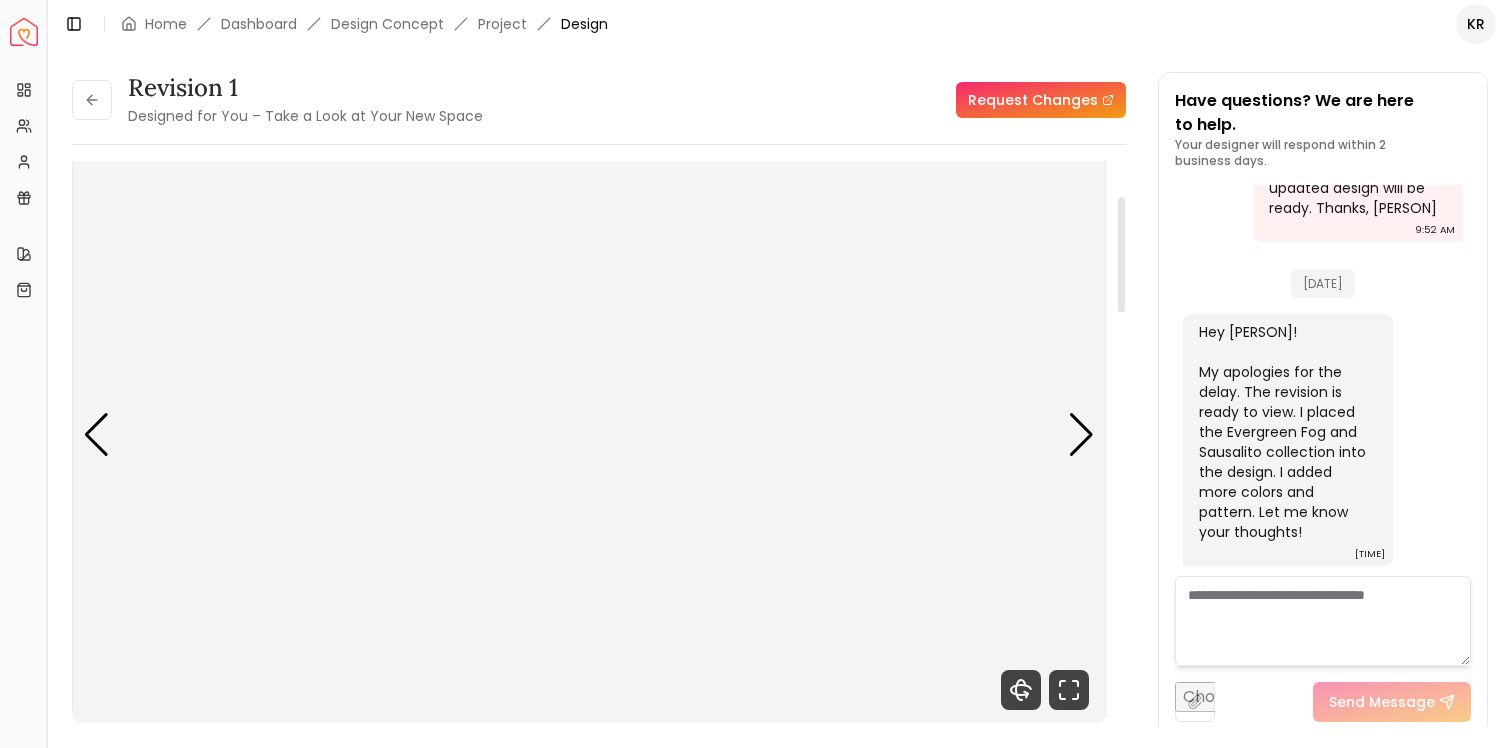 scroll, scrollTop: 0, scrollLeft: 0, axis: both 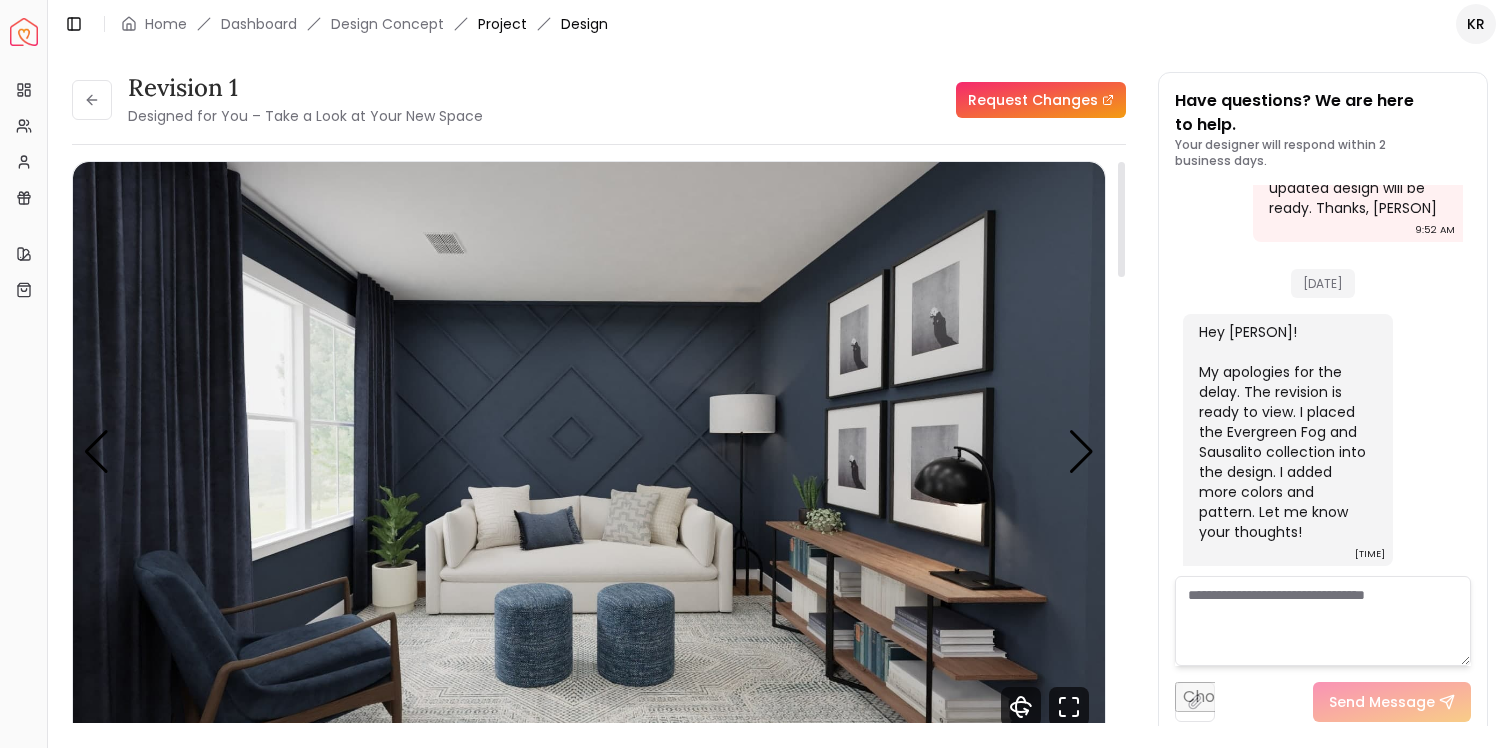 click on "Project" at bounding box center [502, 24] 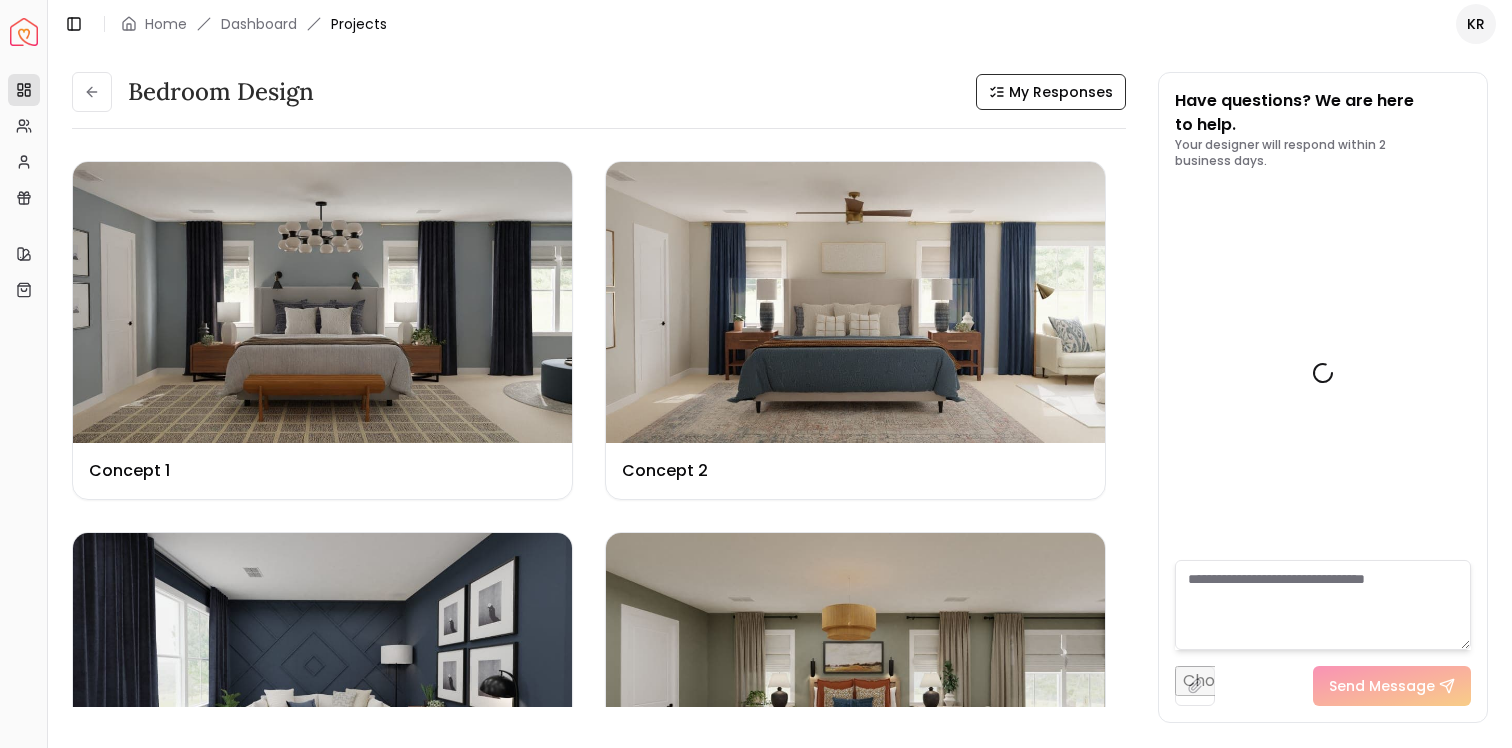scroll, scrollTop: 5819, scrollLeft: 0, axis: vertical 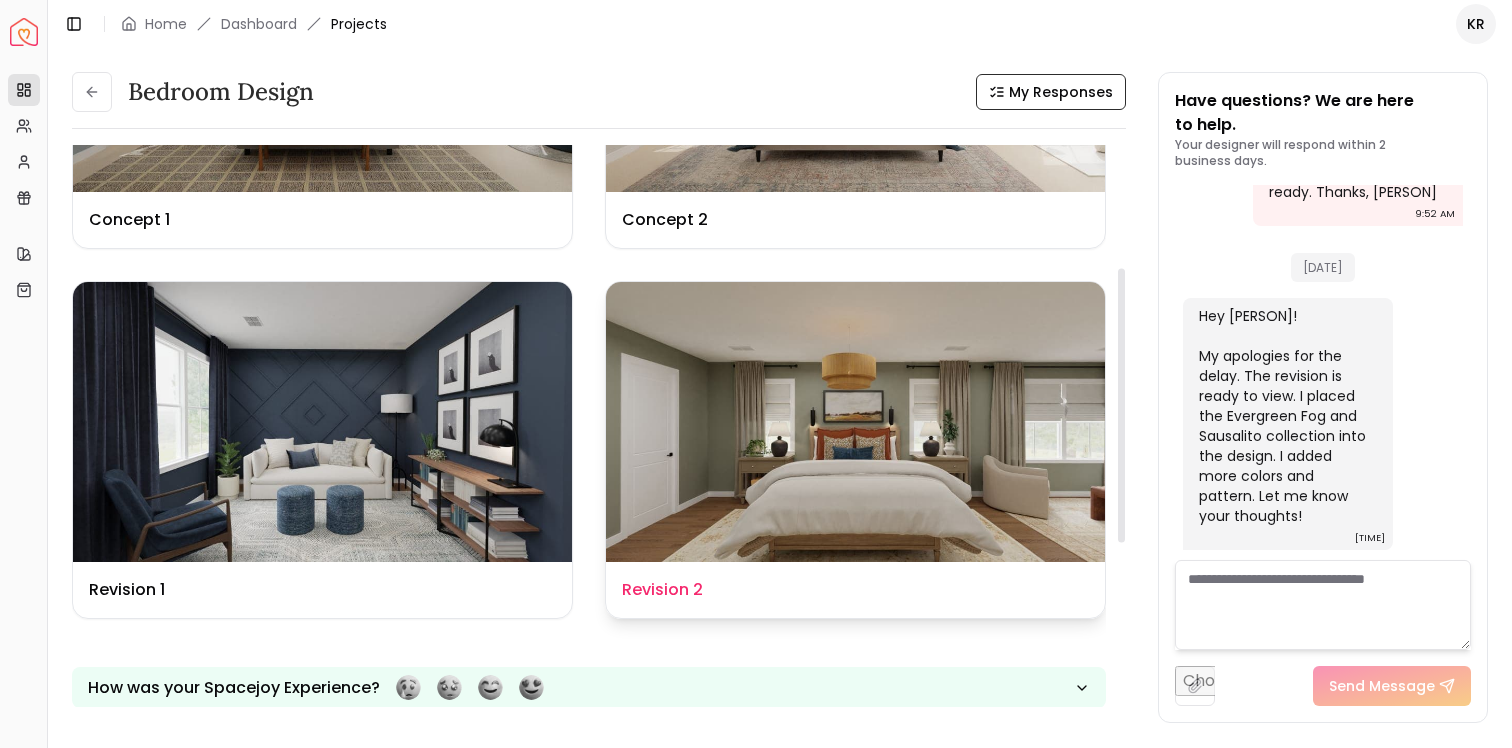 click at bounding box center (855, 422) 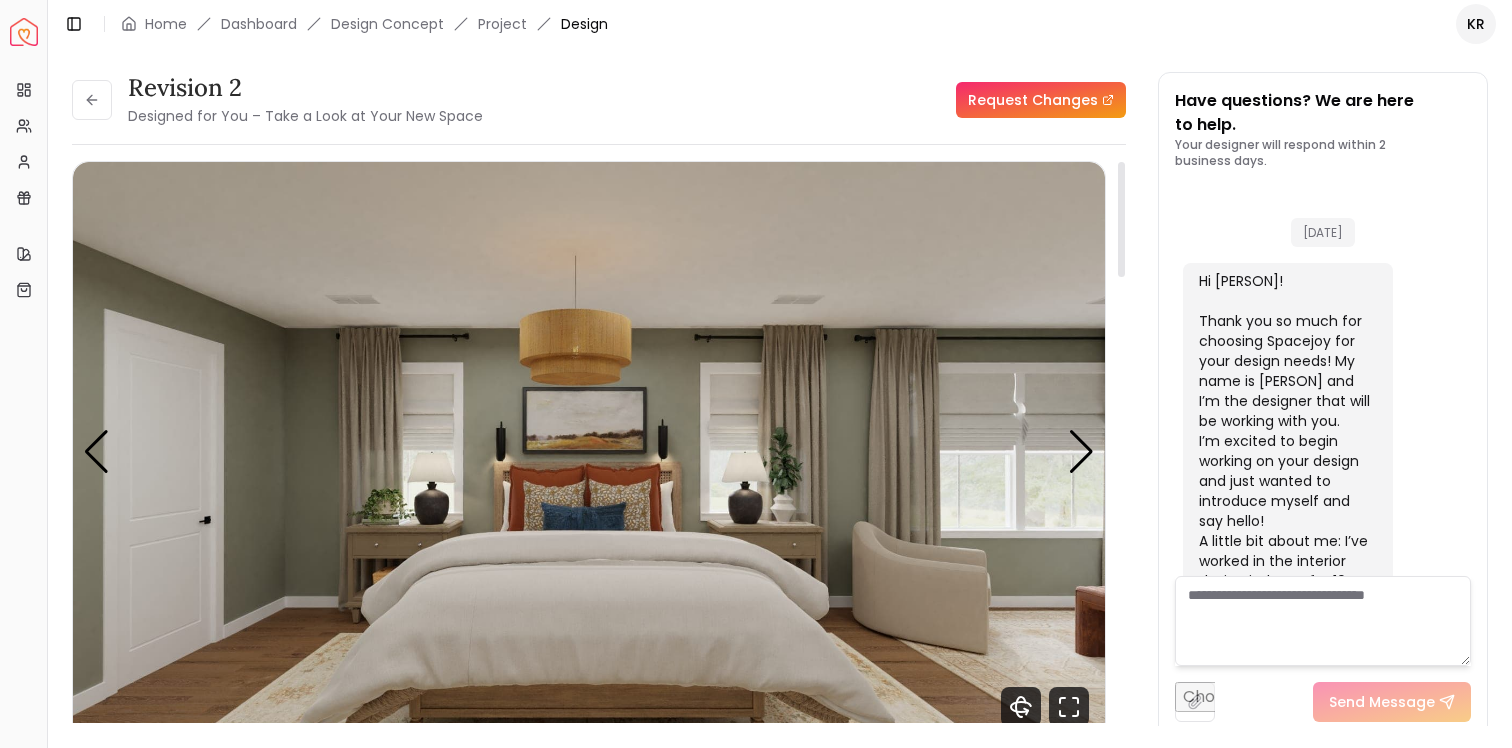 scroll, scrollTop: 5803, scrollLeft: 0, axis: vertical 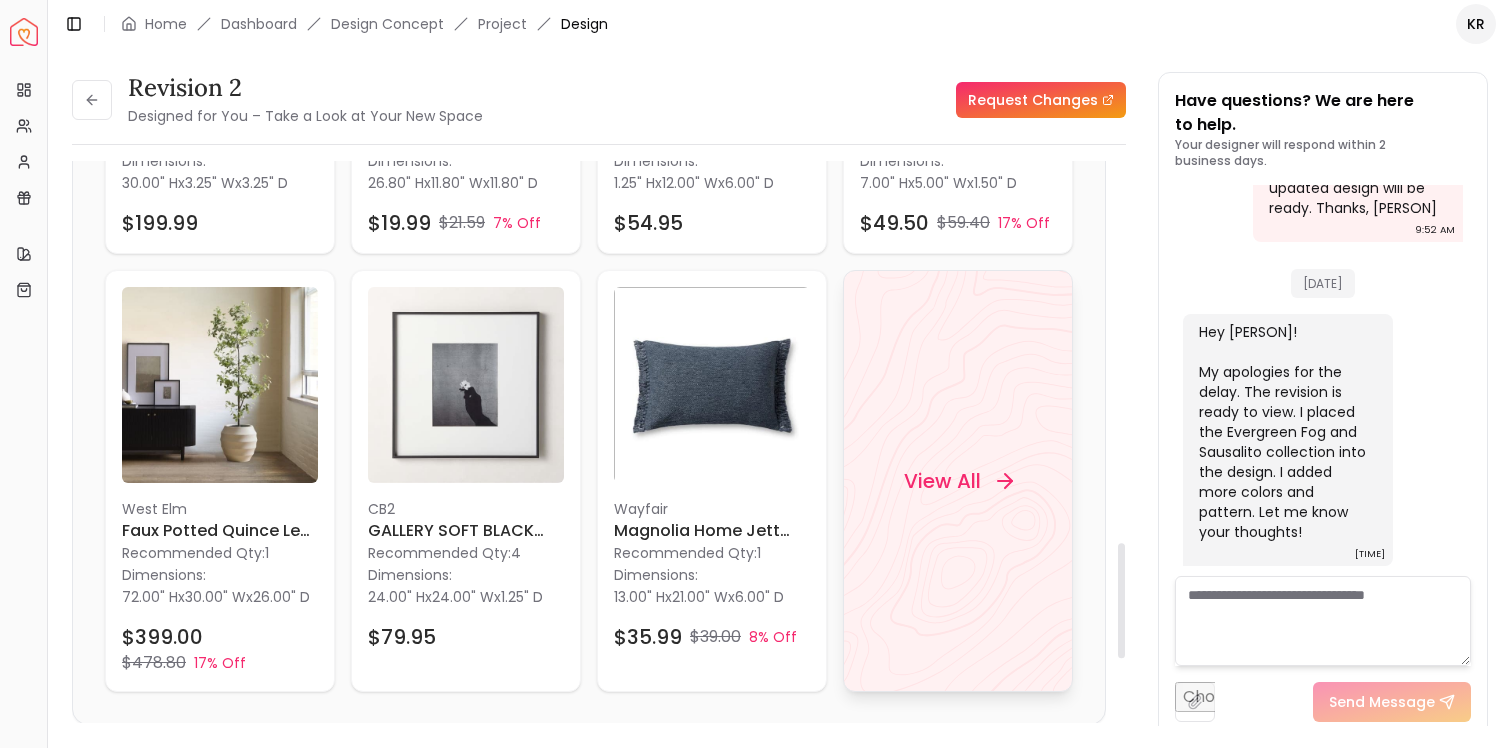 click on "View All" at bounding box center [942, 481] 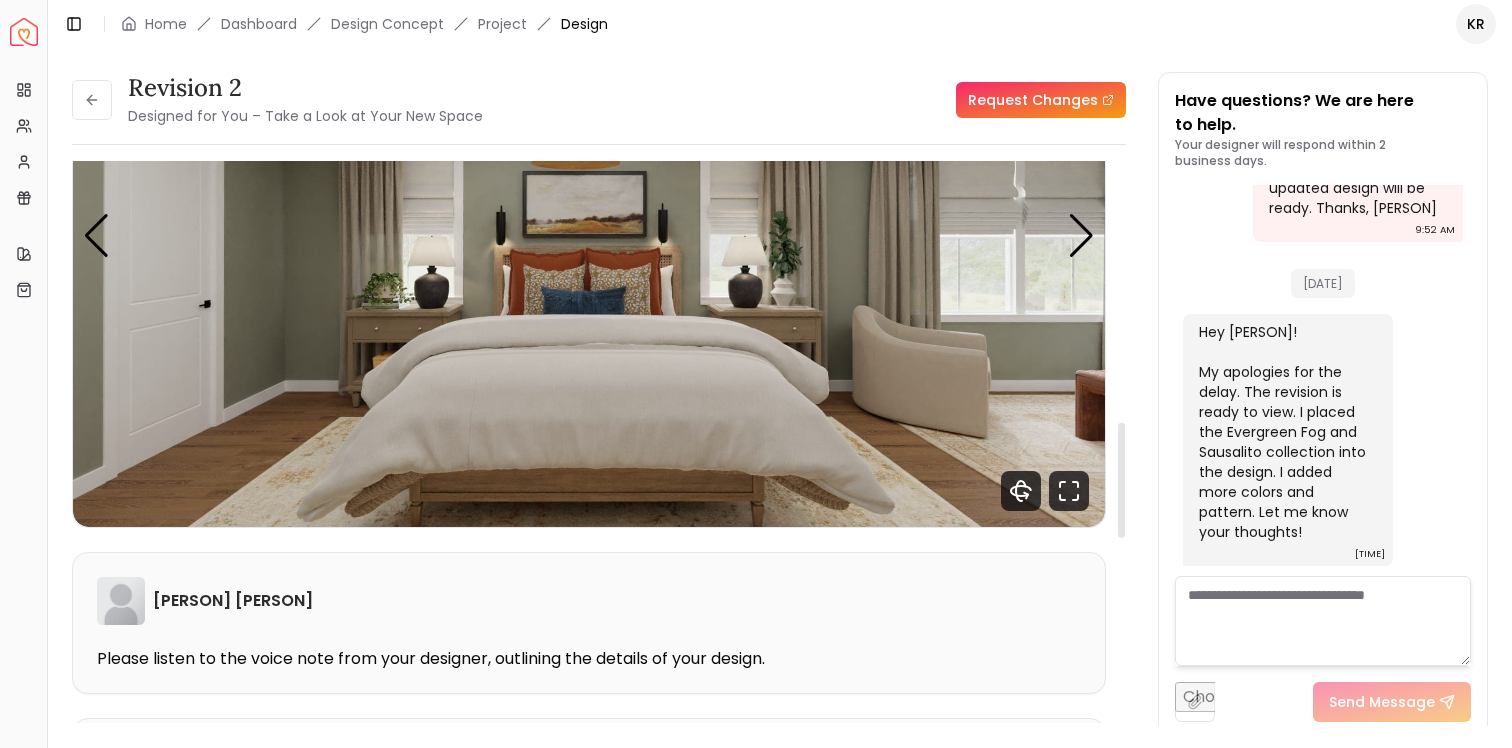 scroll, scrollTop: 0, scrollLeft: 0, axis: both 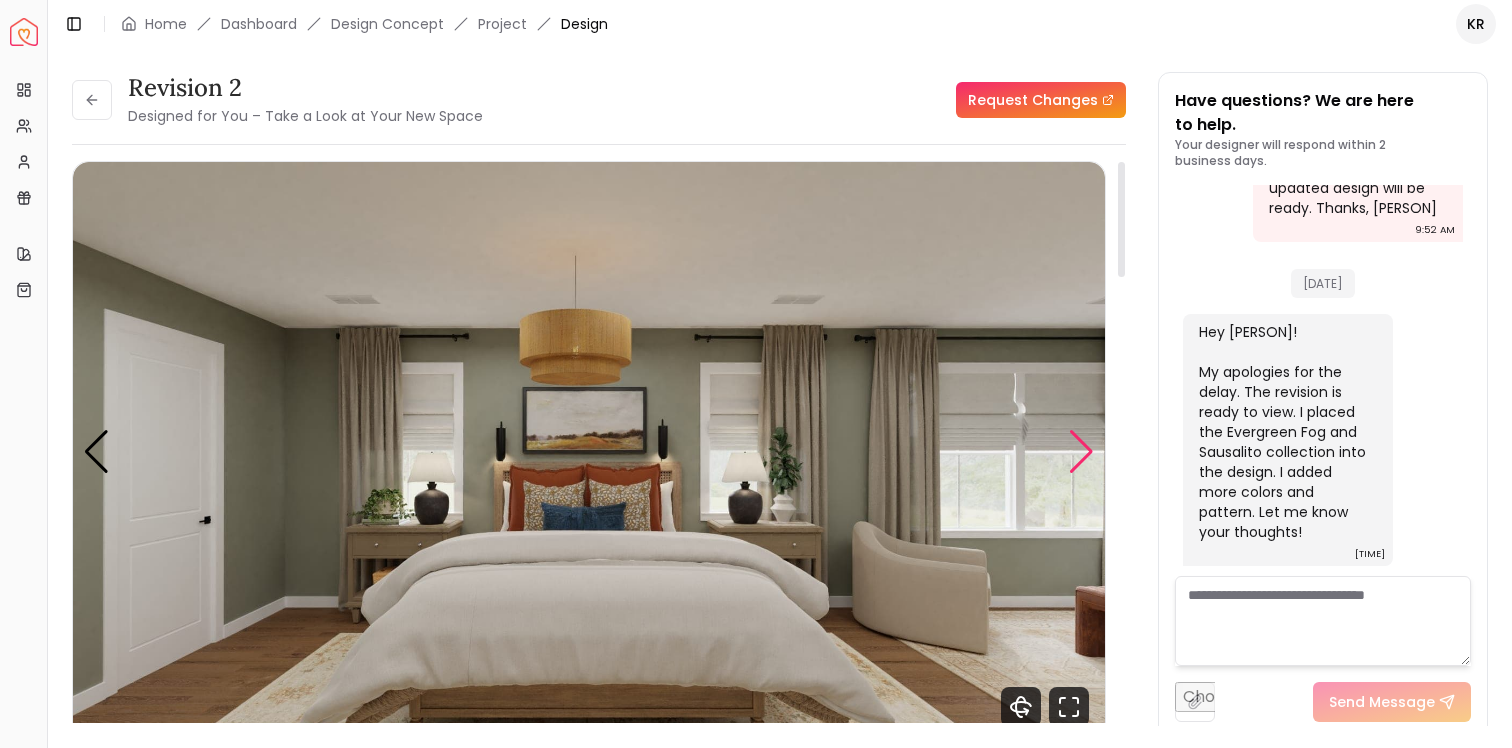 click at bounding box center (1081, 452) 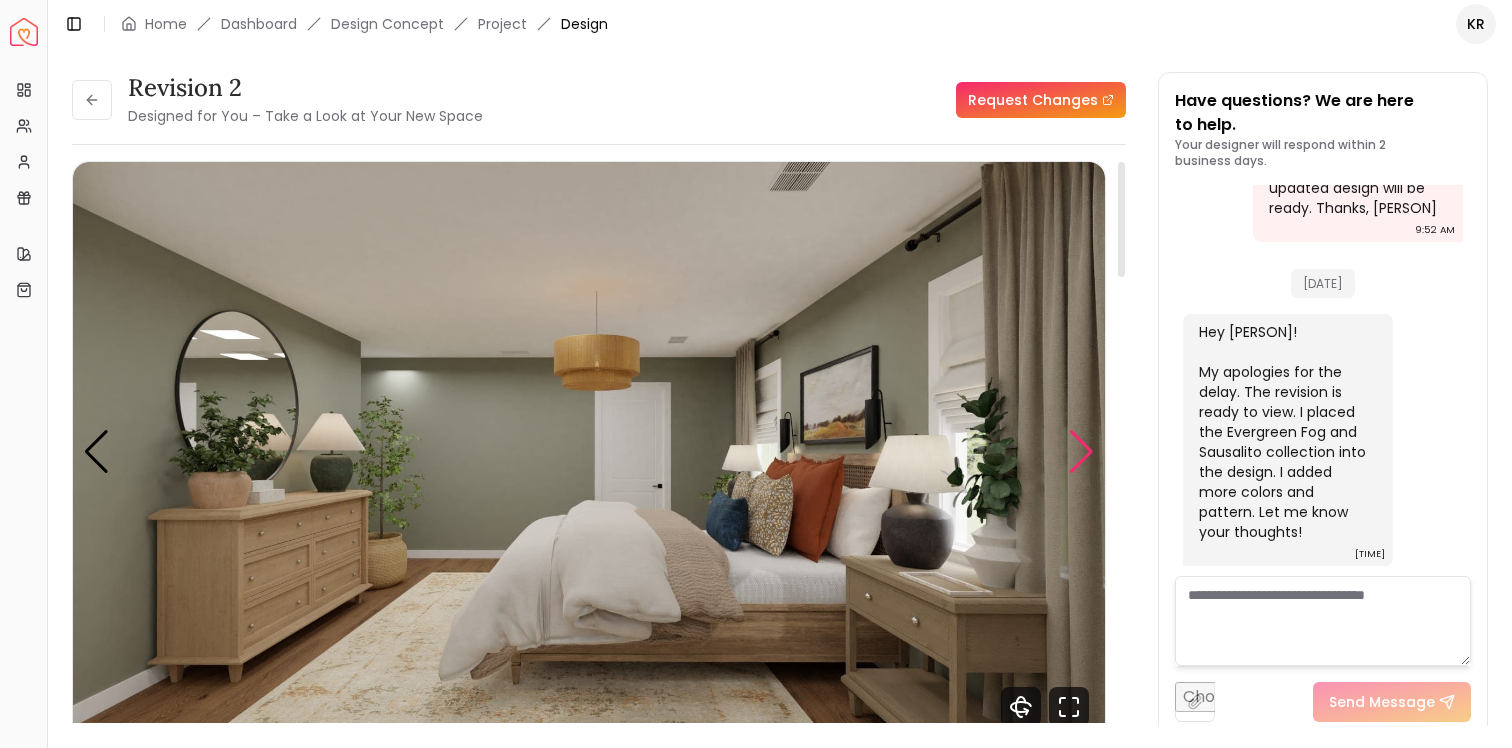 click at bounding box center [1081, 452] 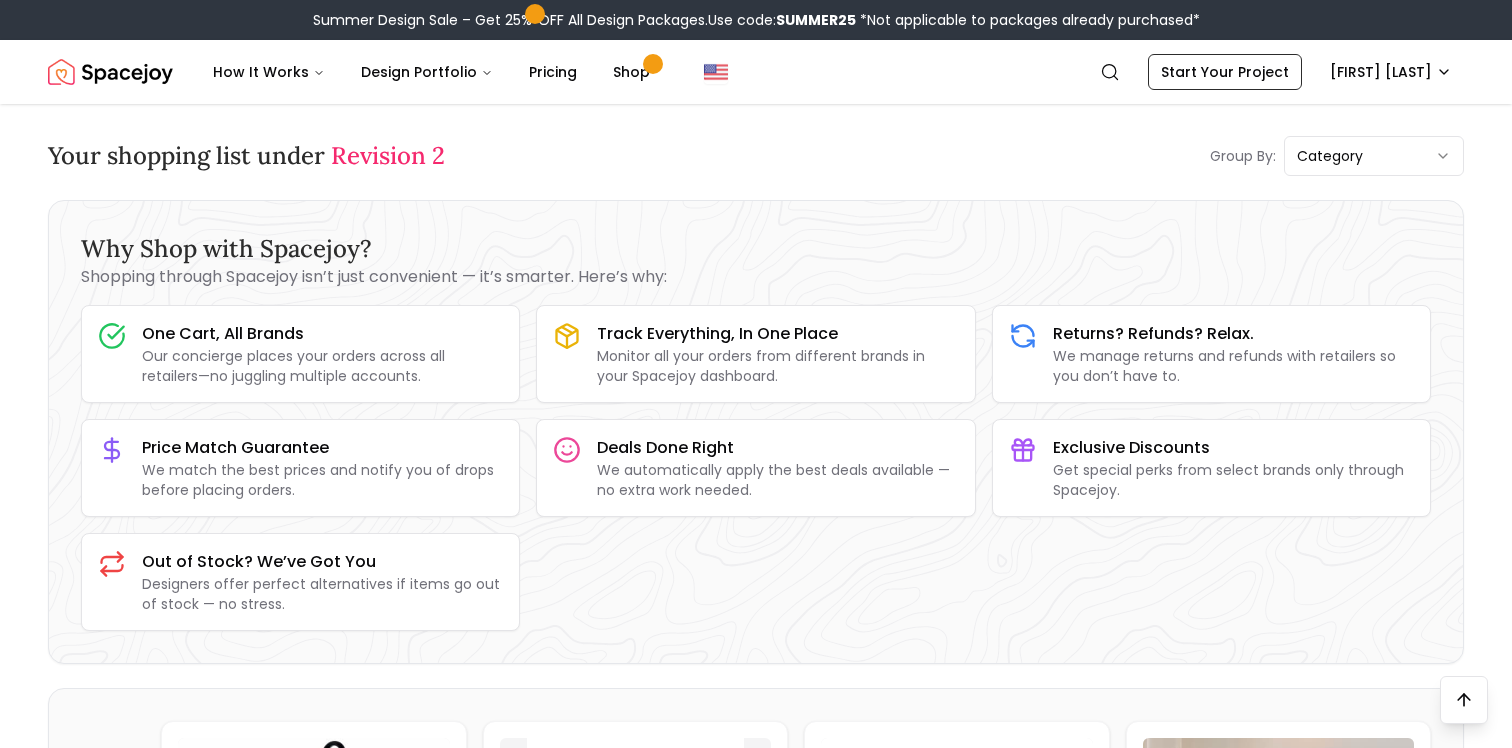 scroll, scrollTop: 6044, scrollLeft: 0, axis: vertical 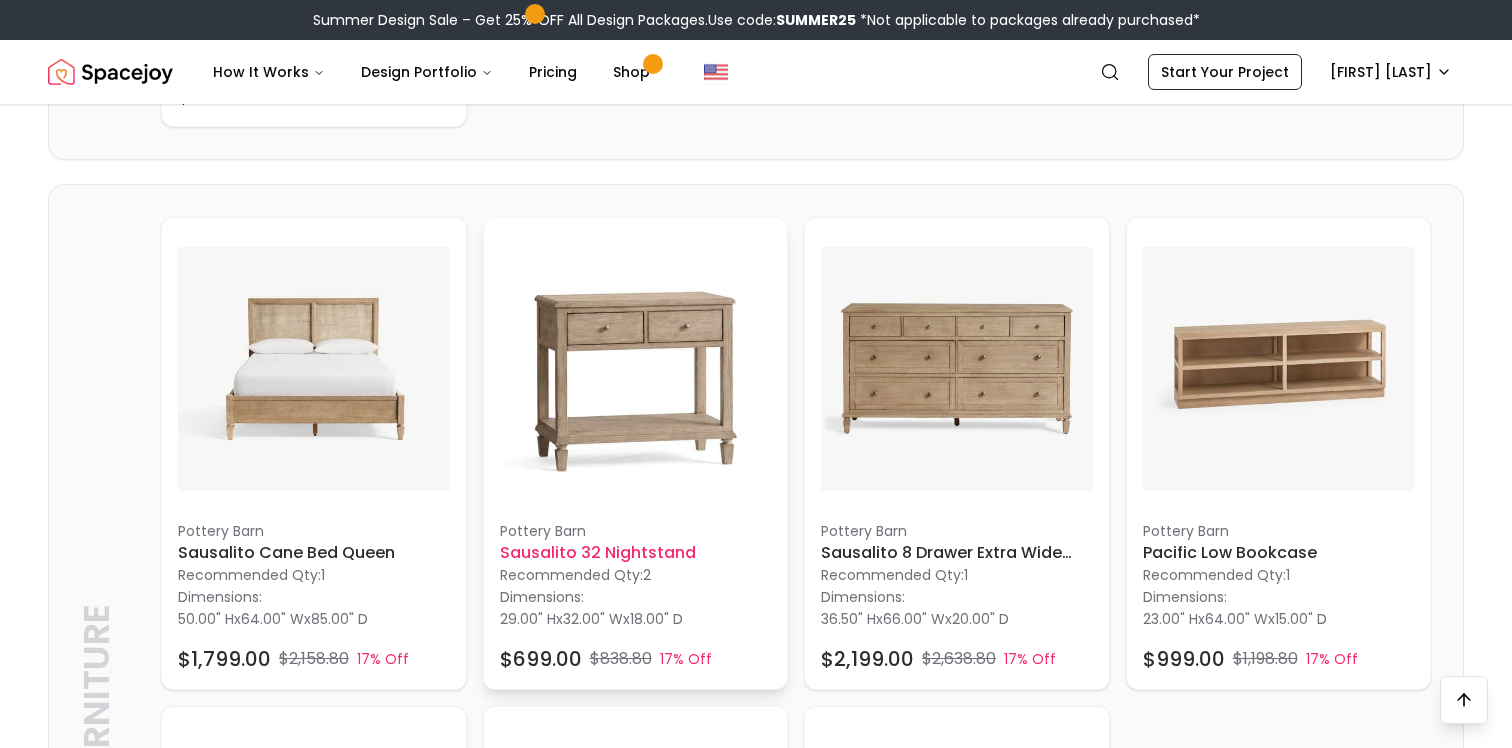 click at bounding box center (636, 370) 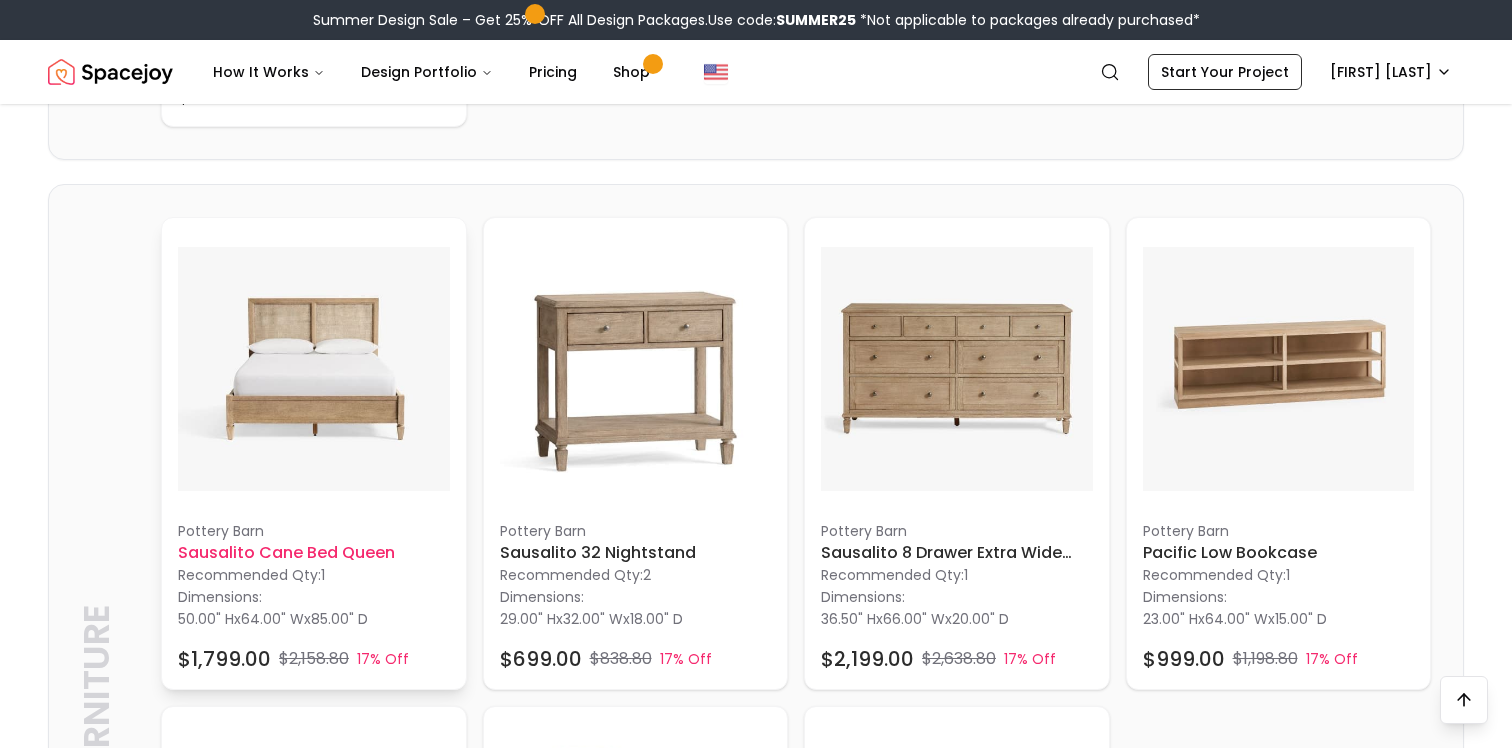 click at bounding box center [314, 370] 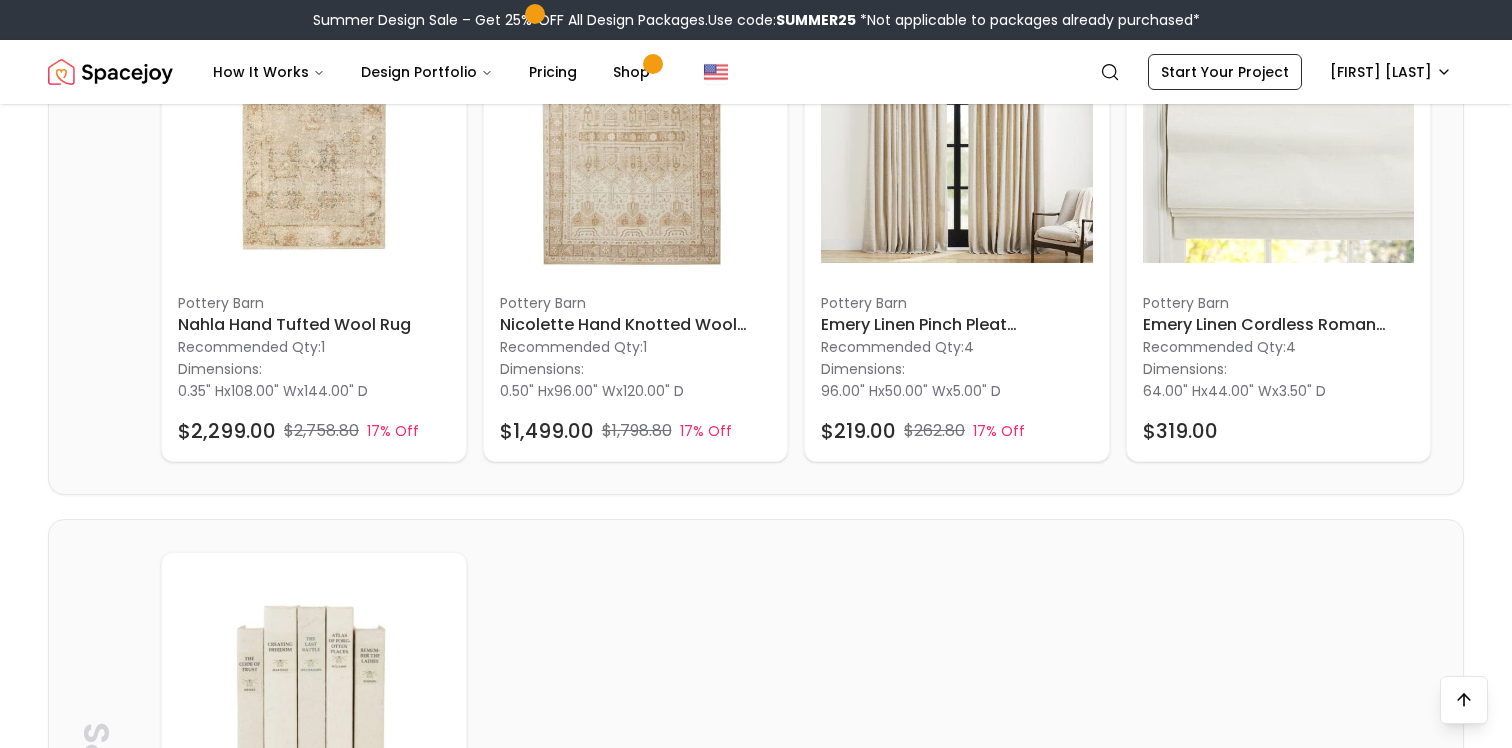 scroll, scrollTop: 5304, scrollLeft: 0, axis: vertical 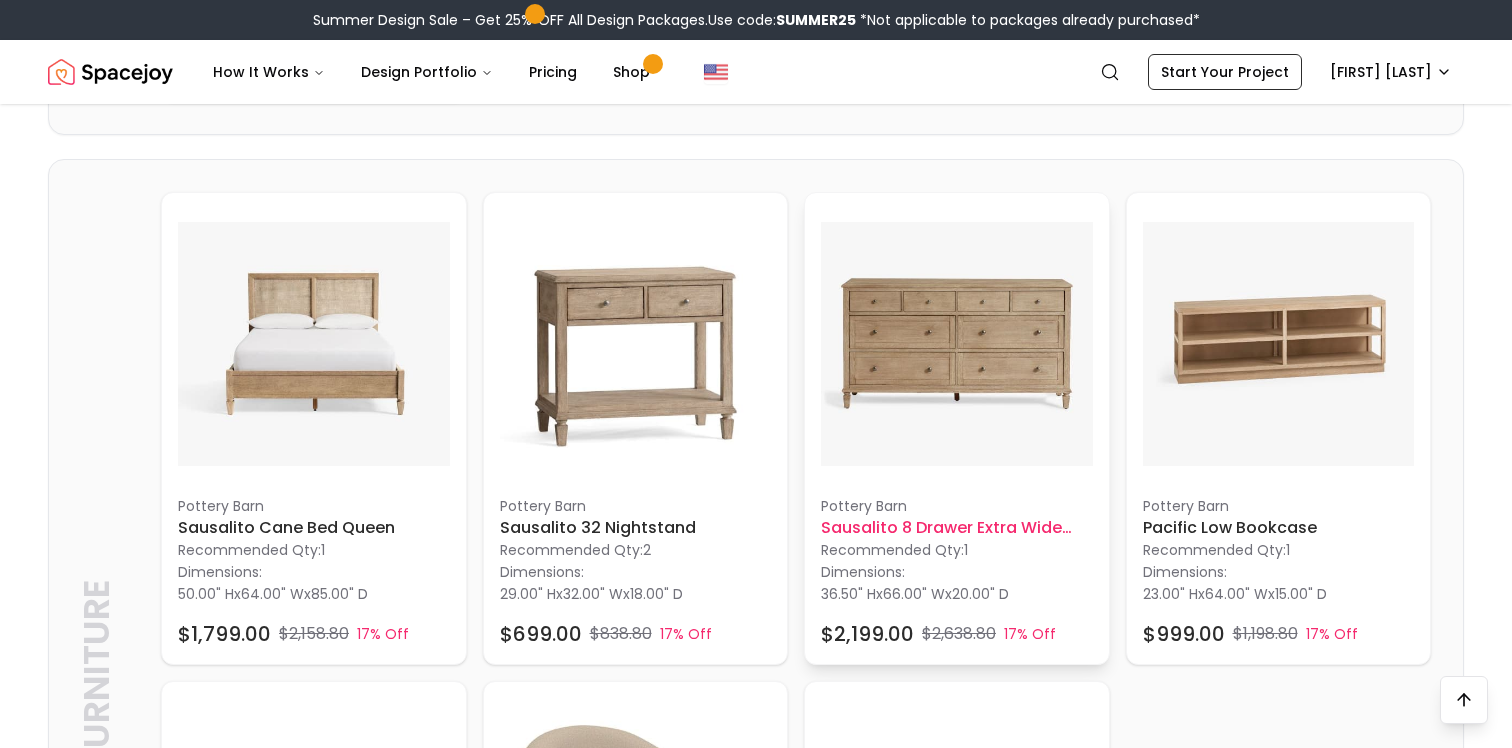 click at bounding box center [957, 345] 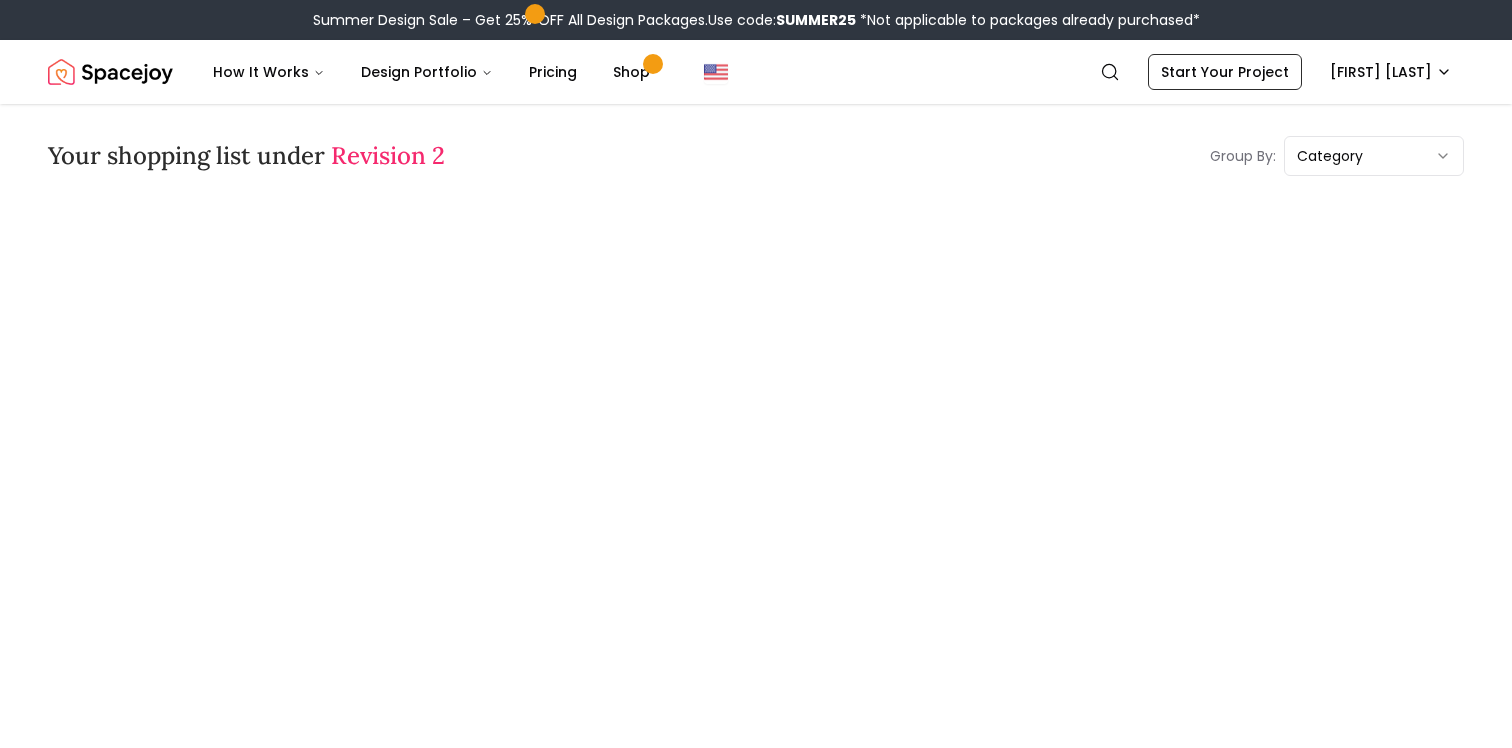 scroll, scrollTop: 0, scrollLeft: 0, axis: both 